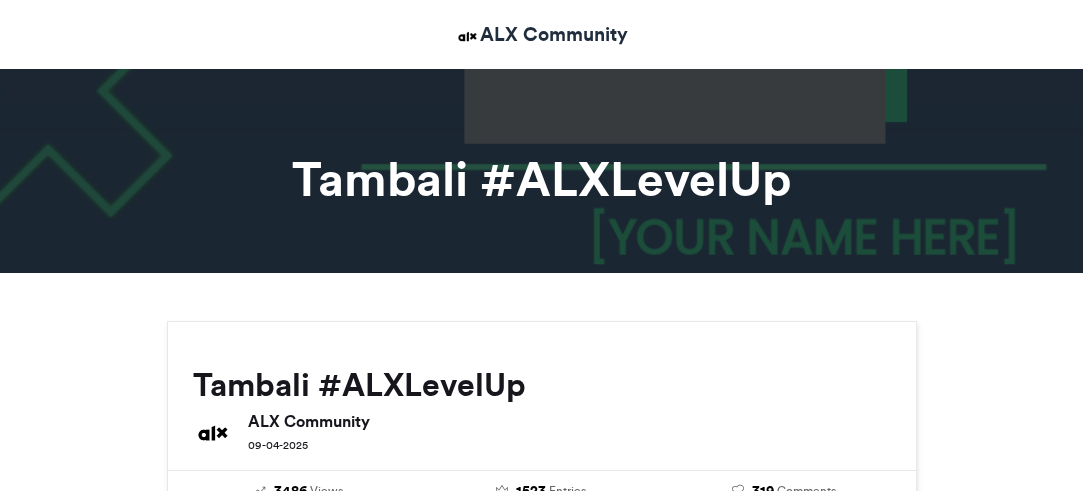 scroll, scrollTop: 0, scrollLeft: 0, axis: both 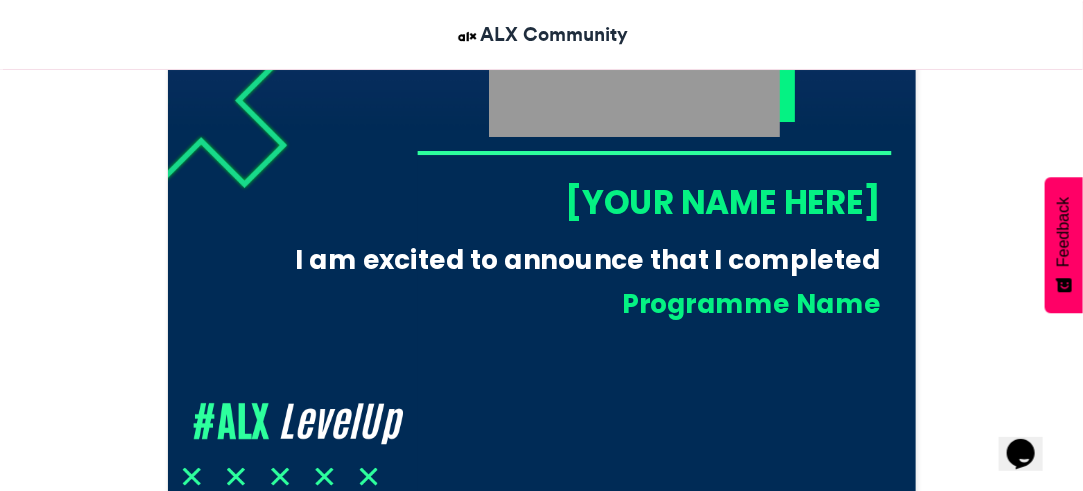 drag, startPoint x: 1093, startPoint y: 34, endPoint x: 1065, endPoint y: 122, distance: 92.34717 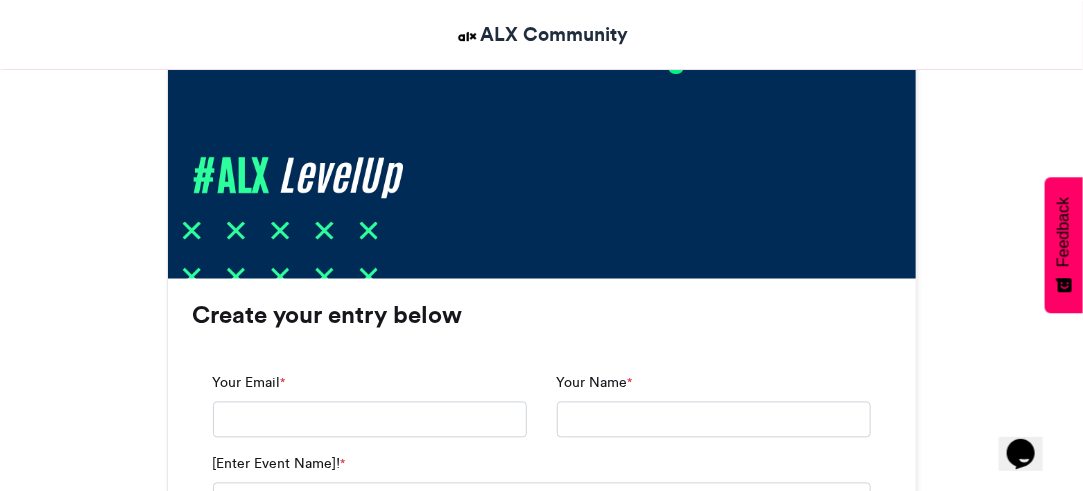scroll, scrollTop: 1172, scrollLeft: 0, axis: vertical 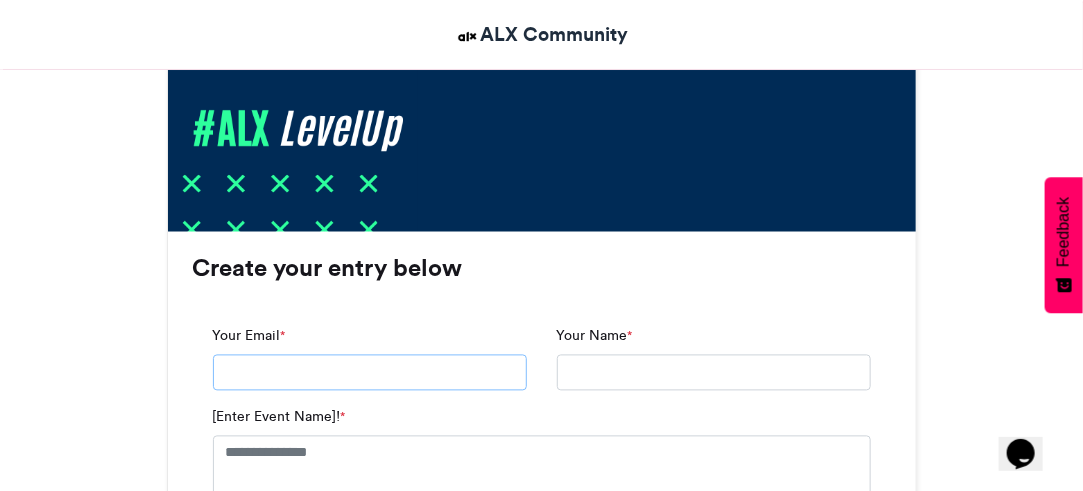 click on "Your Email  *" at bounding box center (370, 373) 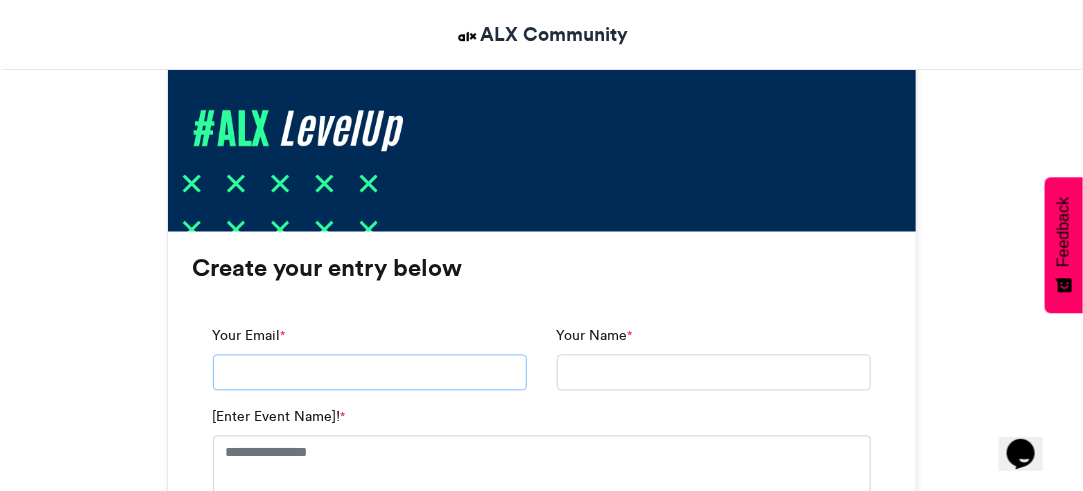 type on "**********" 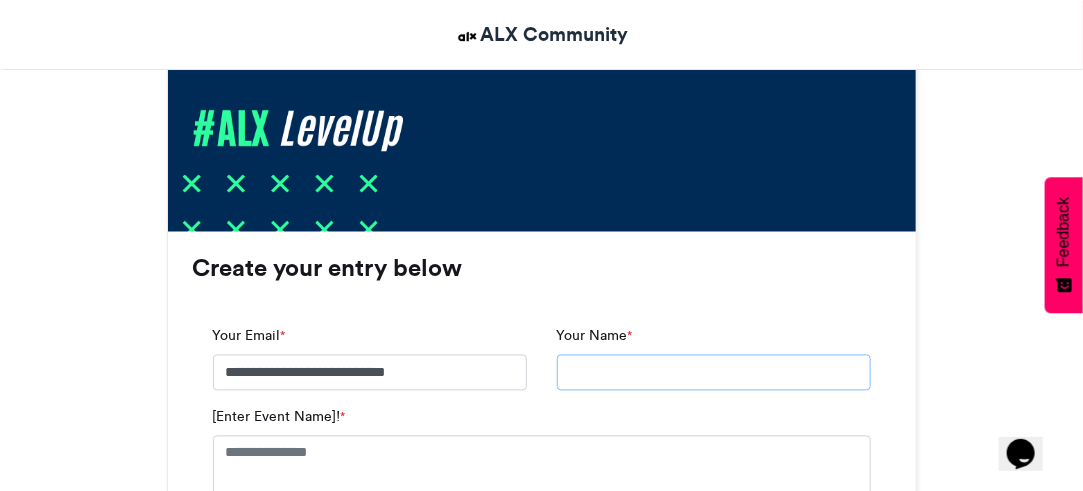 click on "Your Name  *" at bounding box center (714, 373) 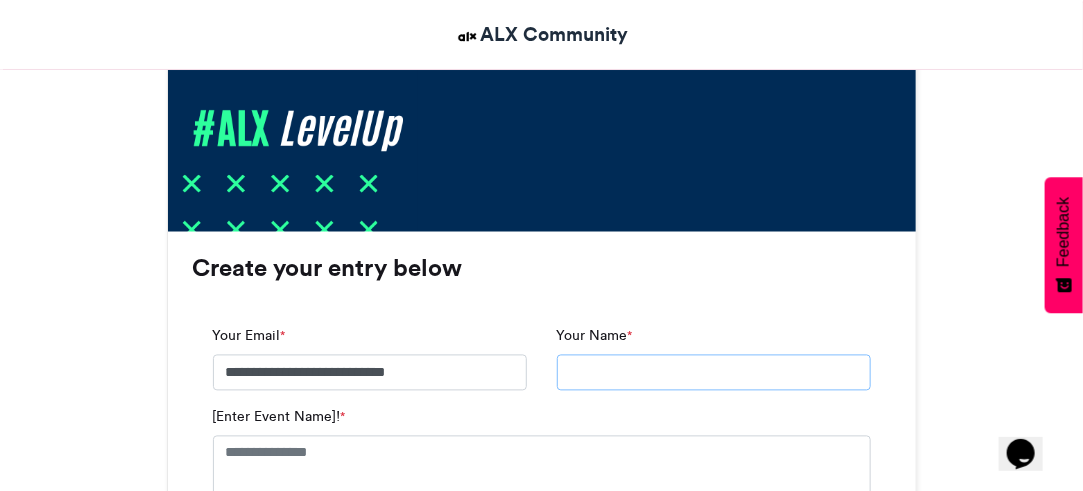 type on "**********" 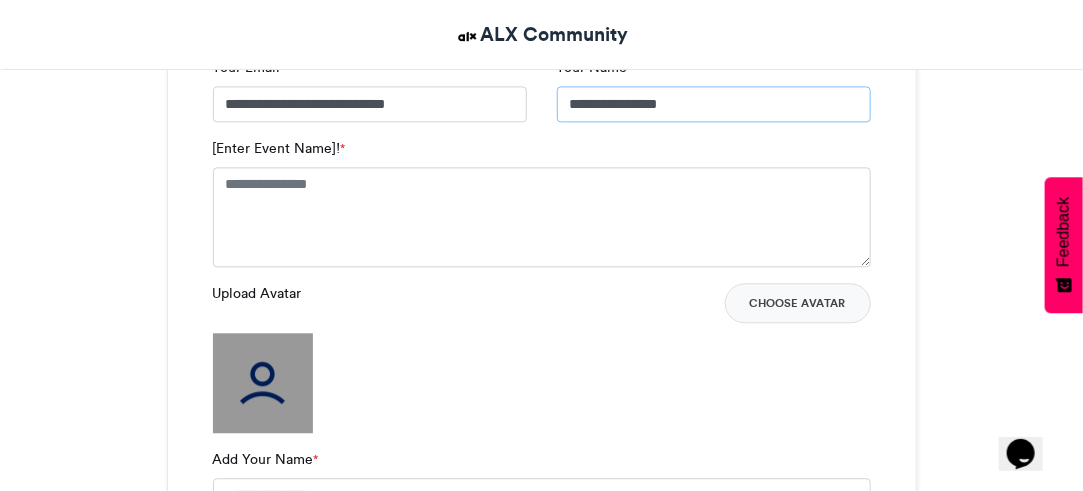 scroll, scrollTop: 1435, scrollLeft: 0, axis: vertical 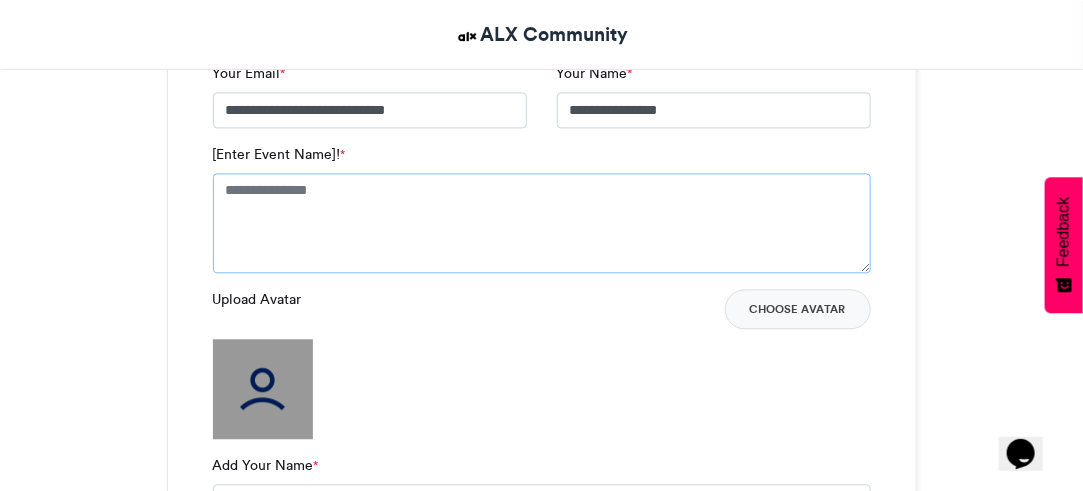click on "[Enter Event Name]!  *" at bounding box center (542, 223) 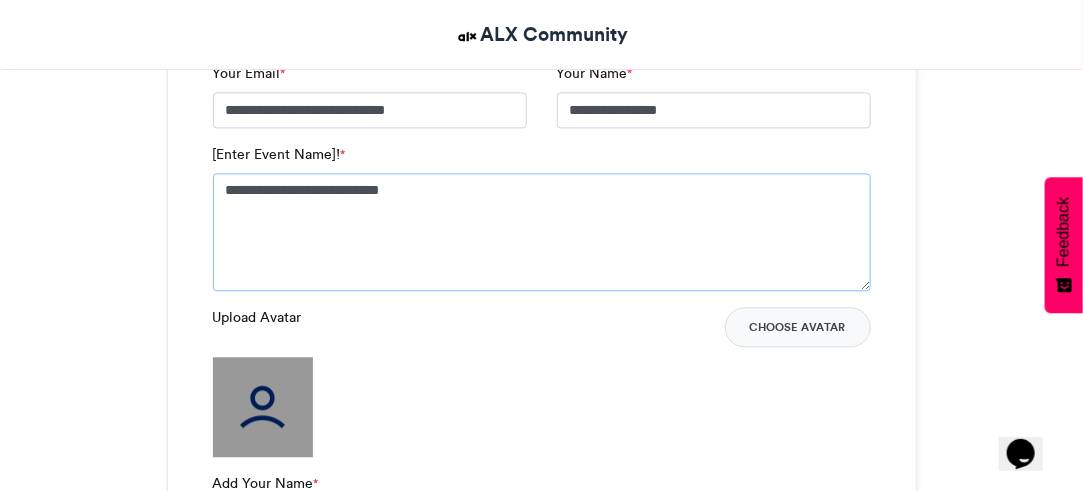 type on "**********" 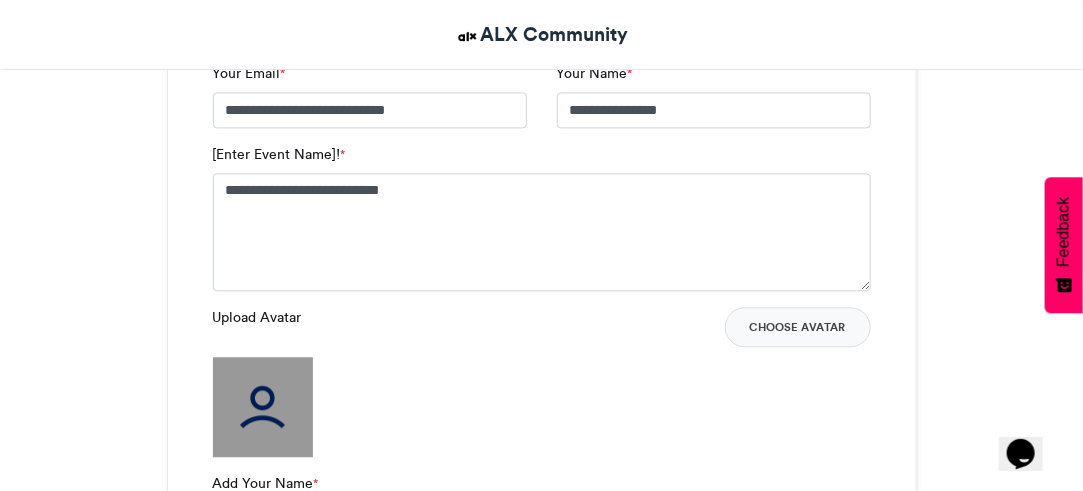 click at bounding box center (263, 407) 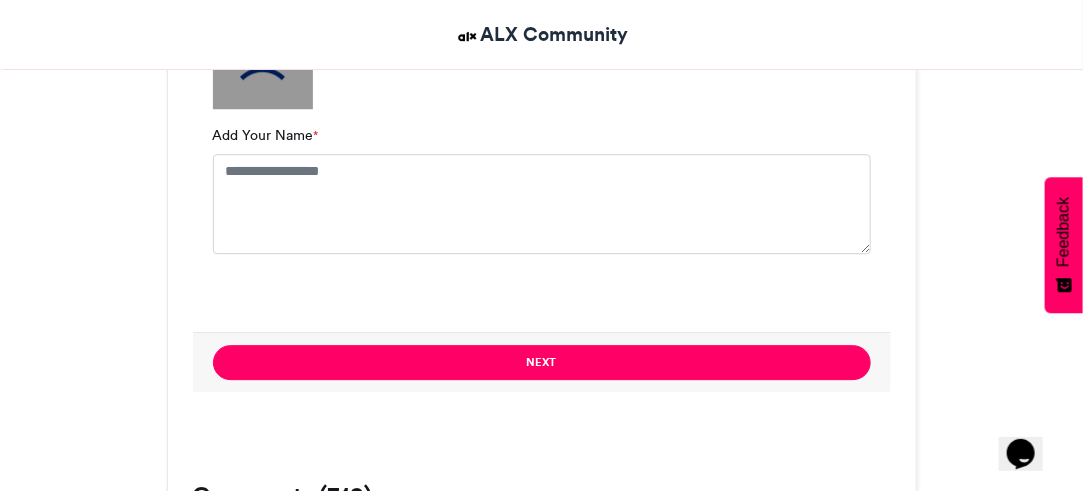 scroll, scrollTop: 1789, scrollLeft: 0, axis: vertical 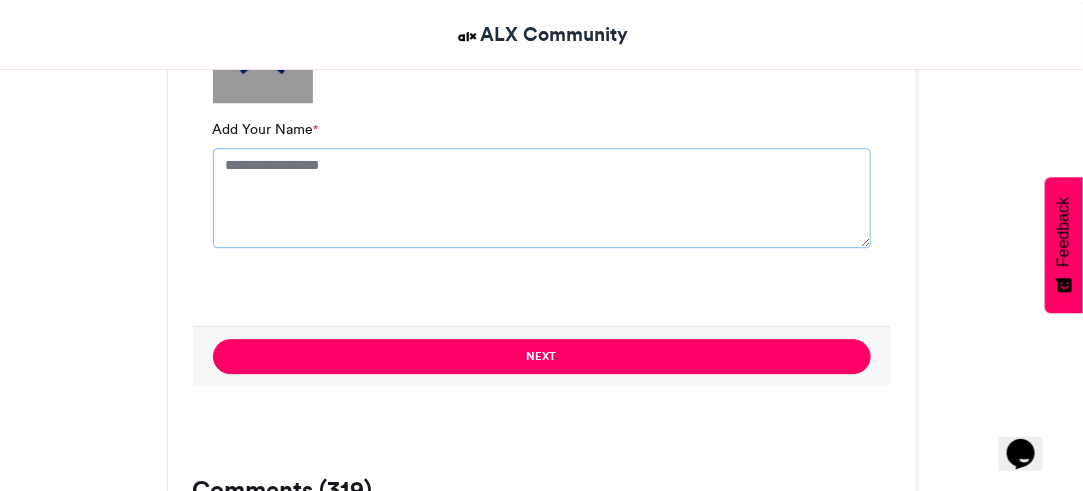 click on "Add Your Name  *" at bounding box center [542, 198] 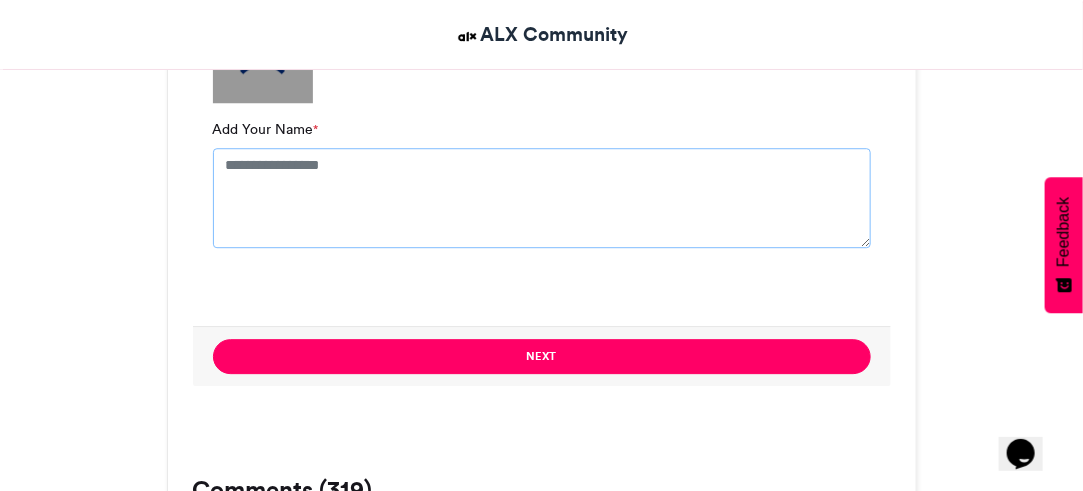 type on "**********" 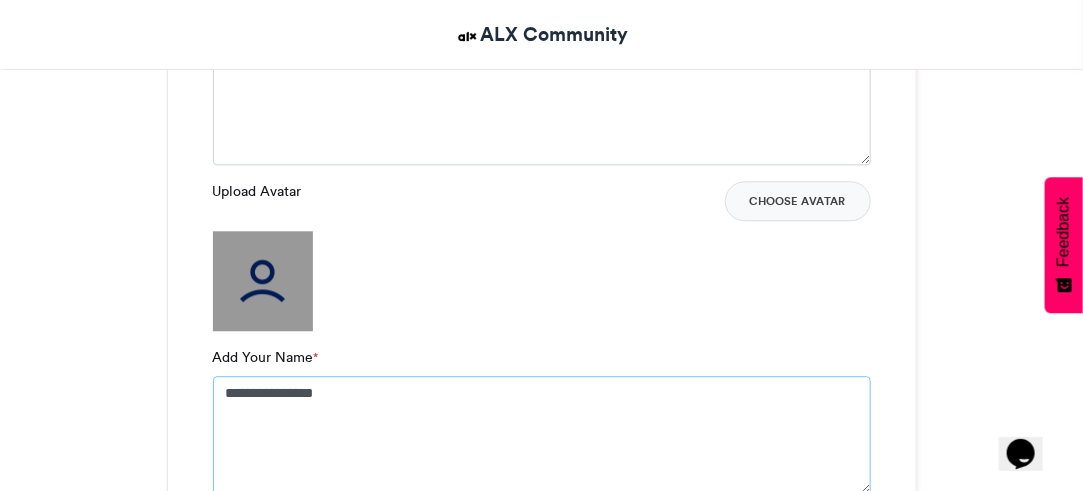 scroll, scrollTop: 1597, scrollLeft: 0, axis: vertical 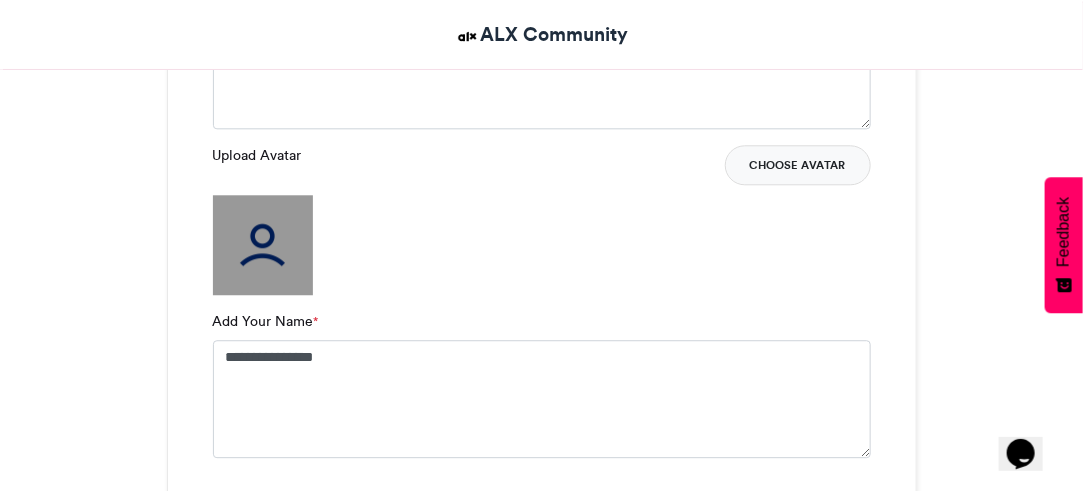click on "Choose Avatar" at bounding box center (798, 165) 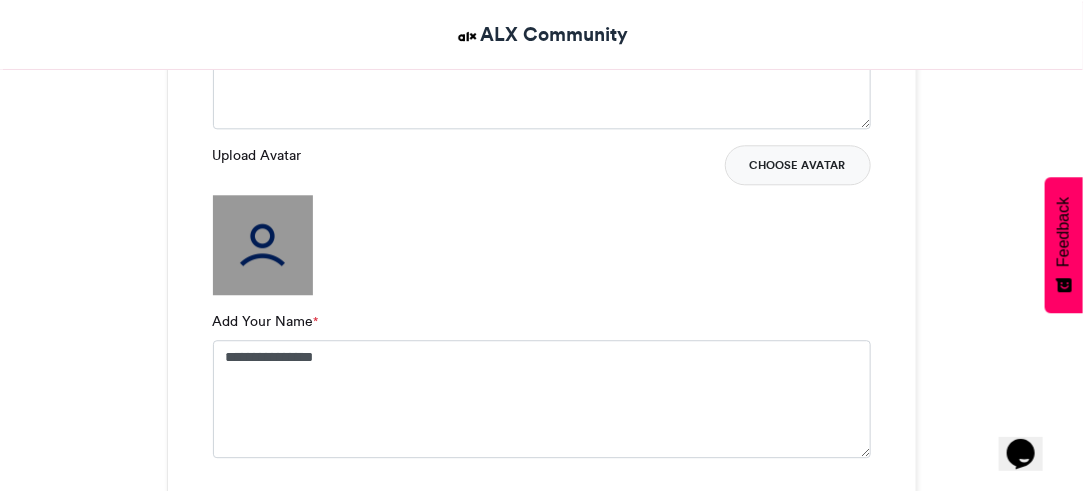 click on "Choose Avatar" at bounding box center (798, 165) 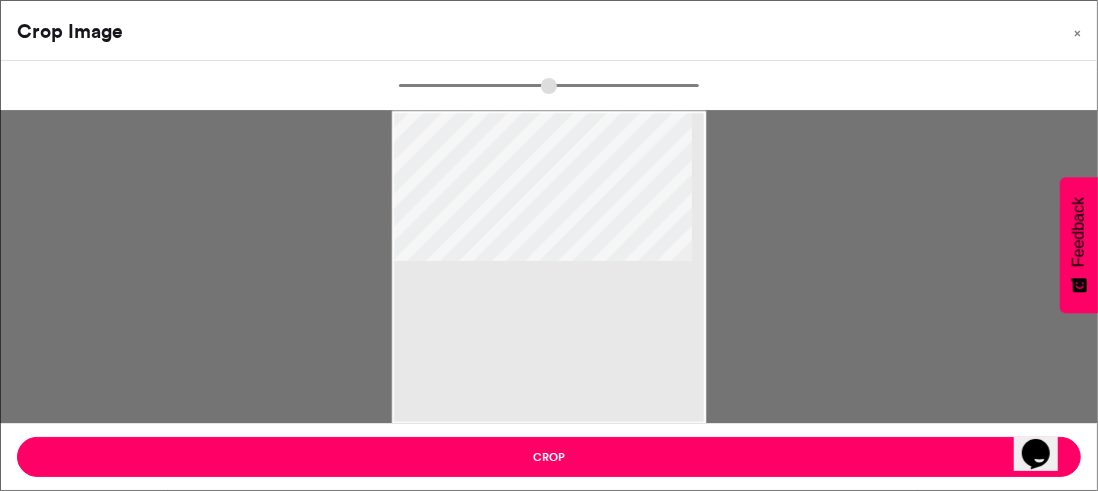 type on "******" 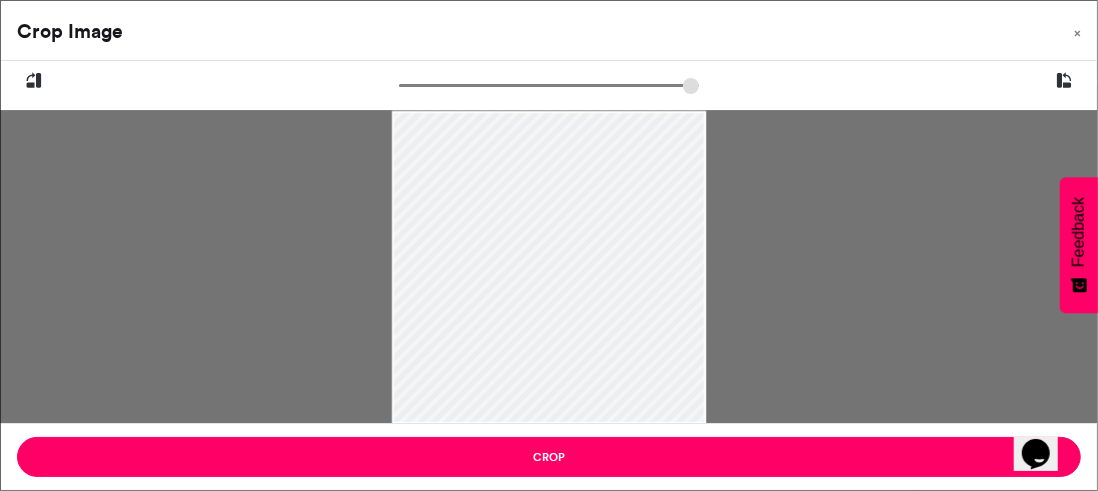 click at bounding box center [549, 267] 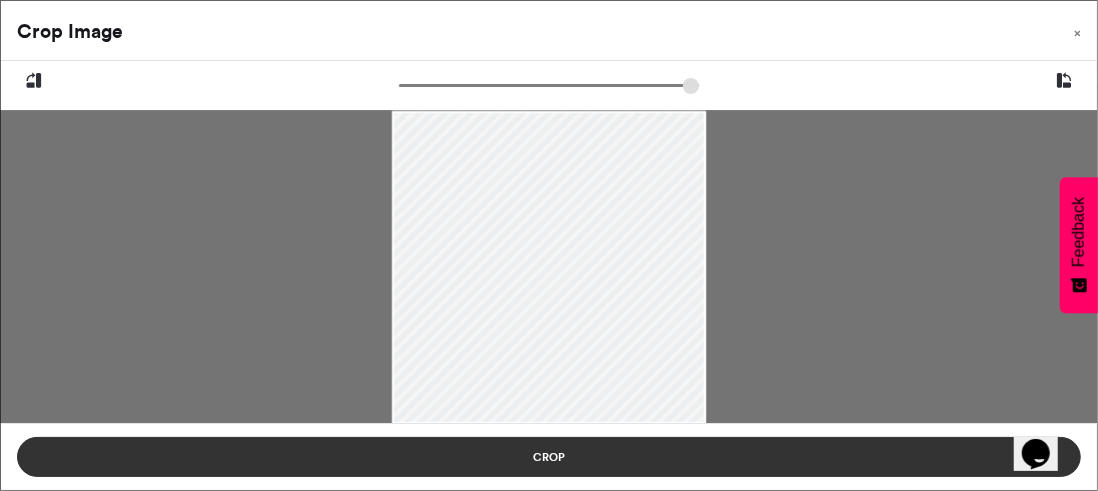 click on "Crop" at bounding box center [549, 457] 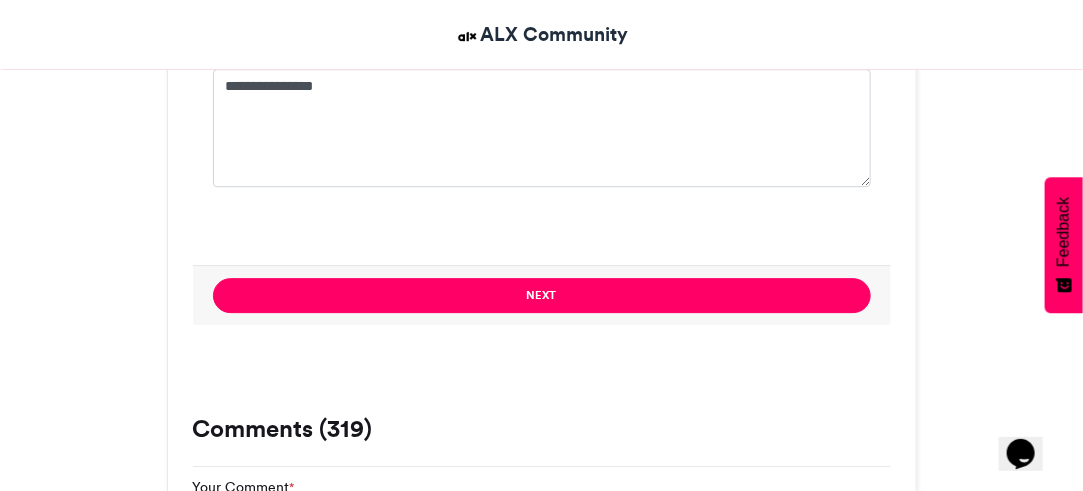 scroll, scrollTop: 1839, scrollLeft: 0, axis: vertical 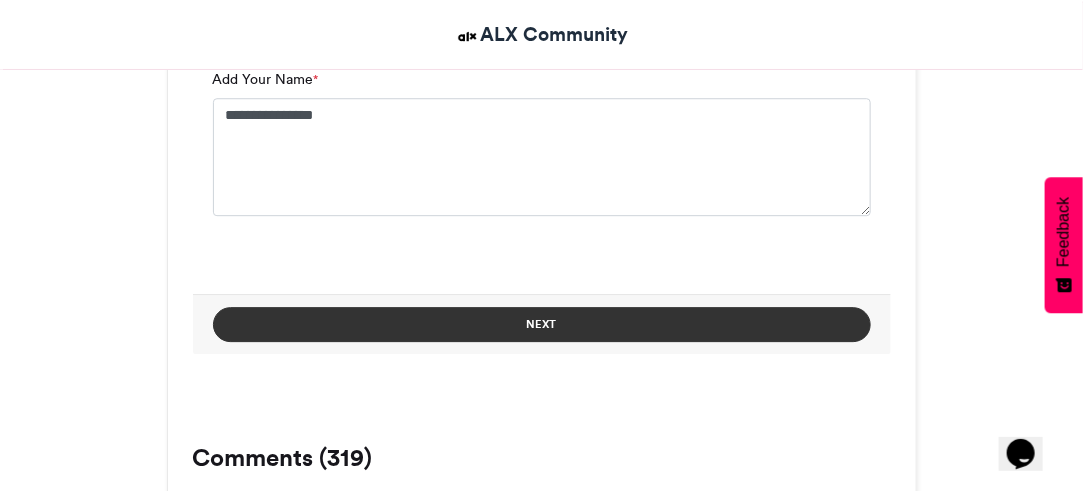 click on "Next" at bounding box center (542, 324) 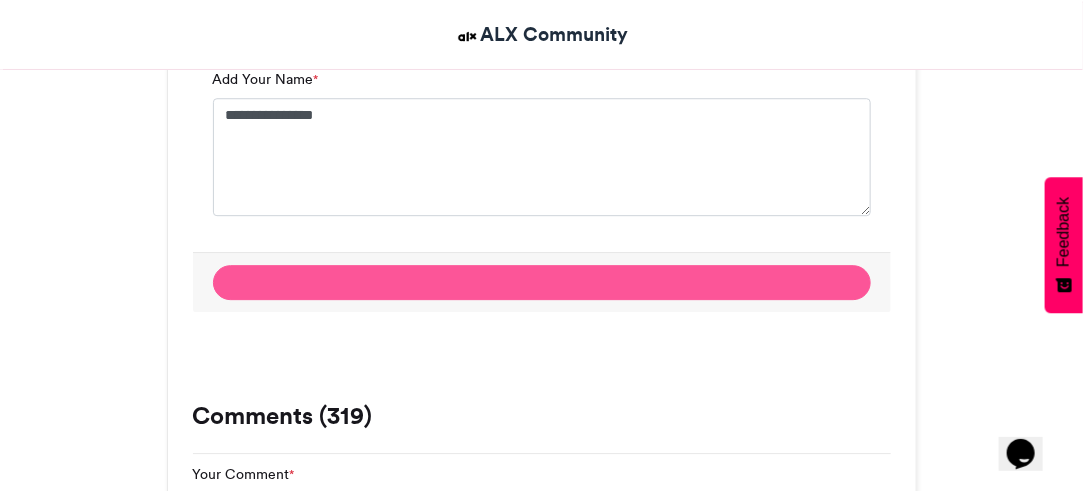 scroll, scrollTop: 1153, scrollLeft: 0, axis: vertical 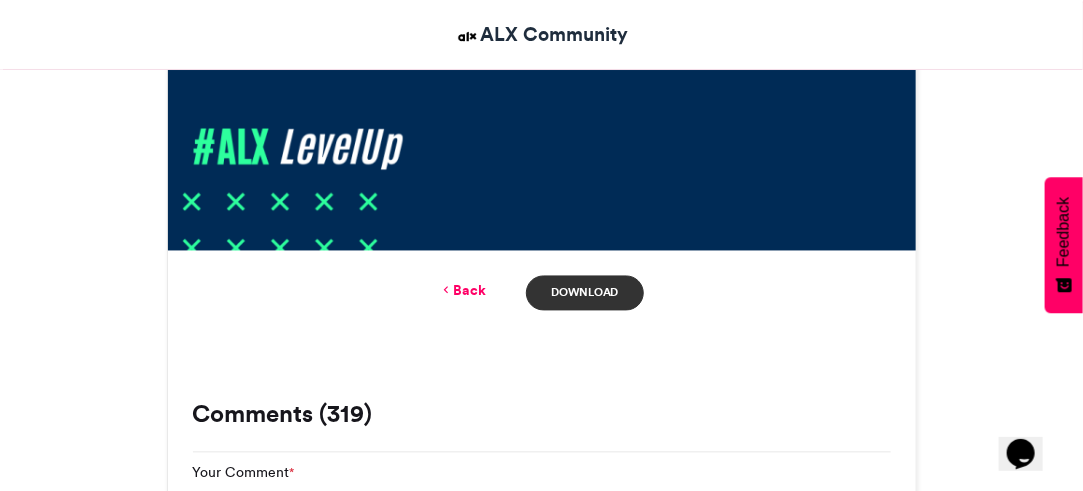 click on "Download" at bounding box center [584, 293] 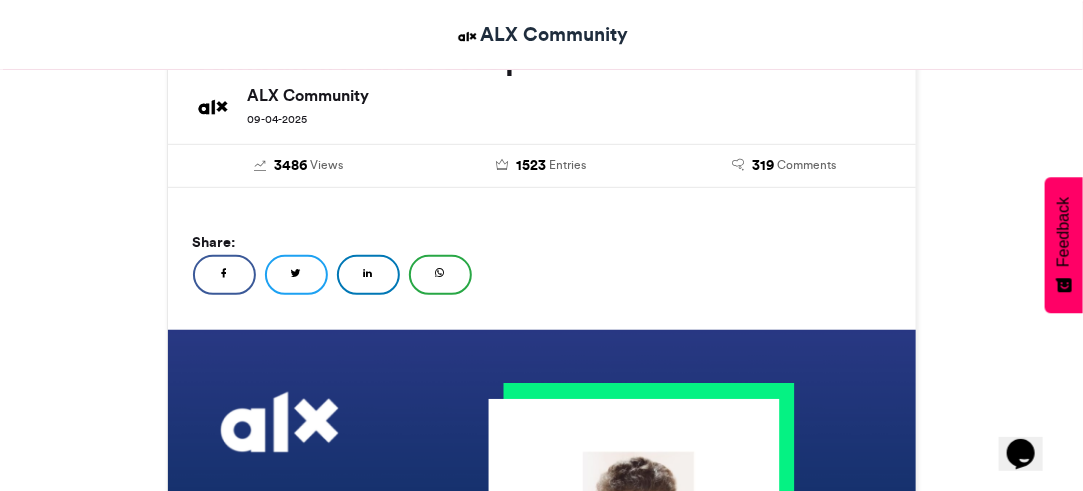 scroll, scrollTop: 287, scrollLeft: 0, axis: vertical 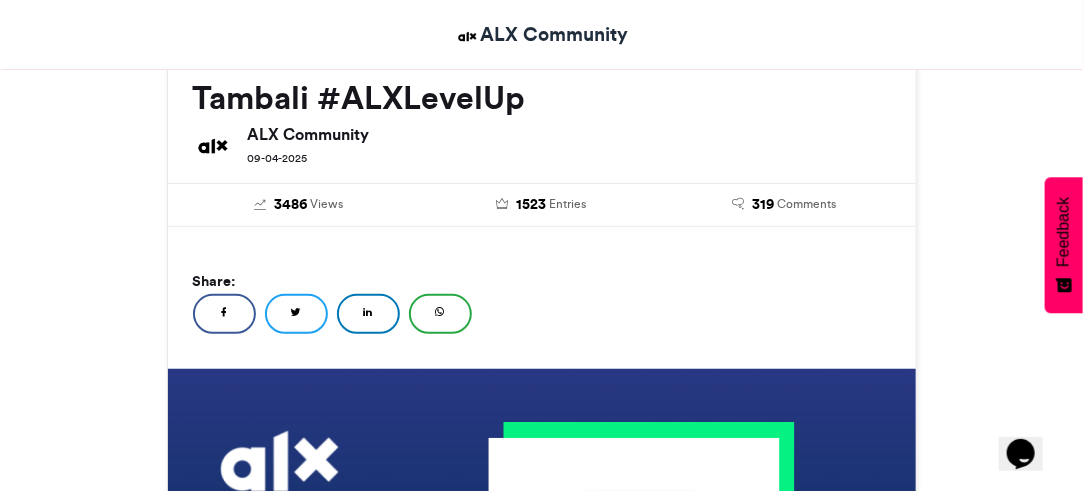 click on "LinkedIn" at bounding box center (368, 314) 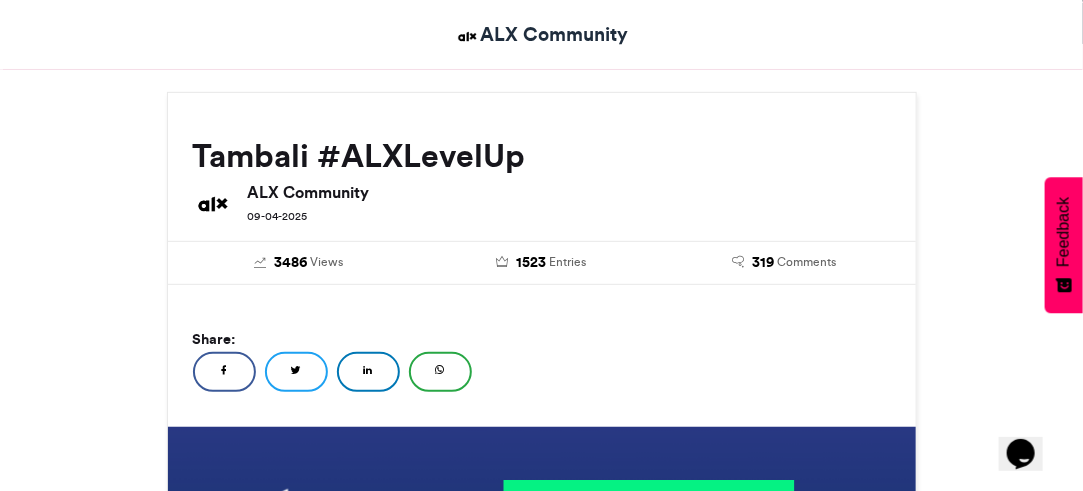 scroll, scrollTop: 238, scrollLeft: 0, axis: vertical 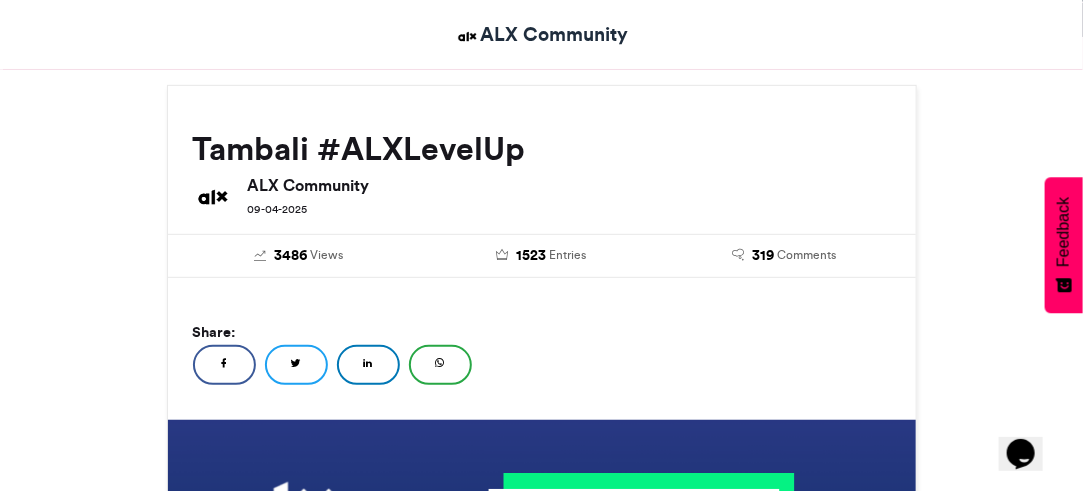 click at bounding box center [368, 363] 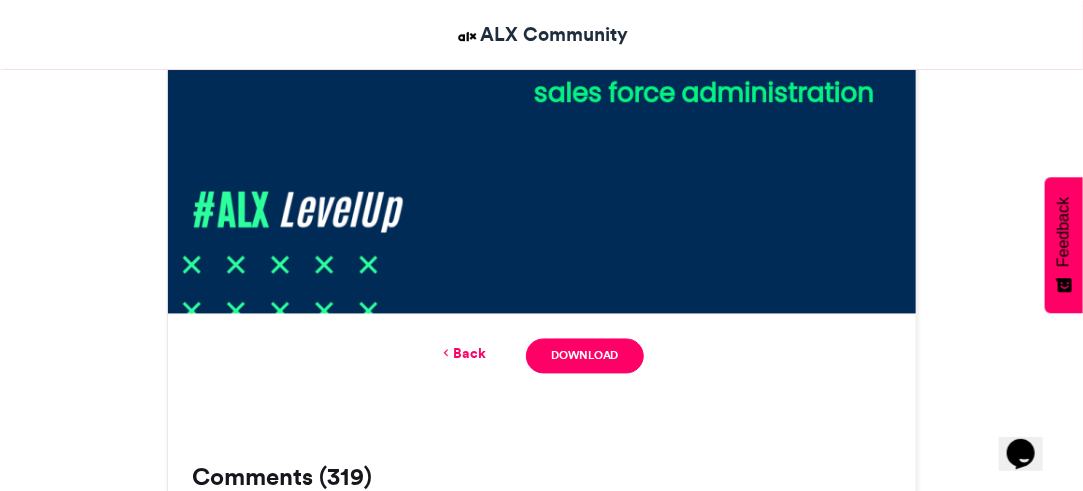 scroll, scrollTop: 1130, scrollLeft: 0, axis: vertical 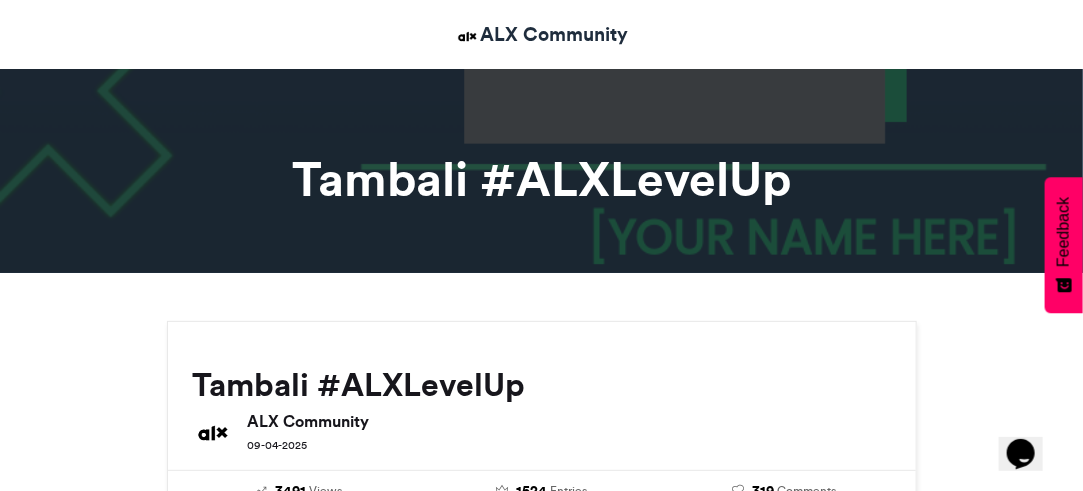 drag, startPoint x: 1096, startPoint y: 39, endPoint x: 1066, endPoint y: -88, distance: 130.49521 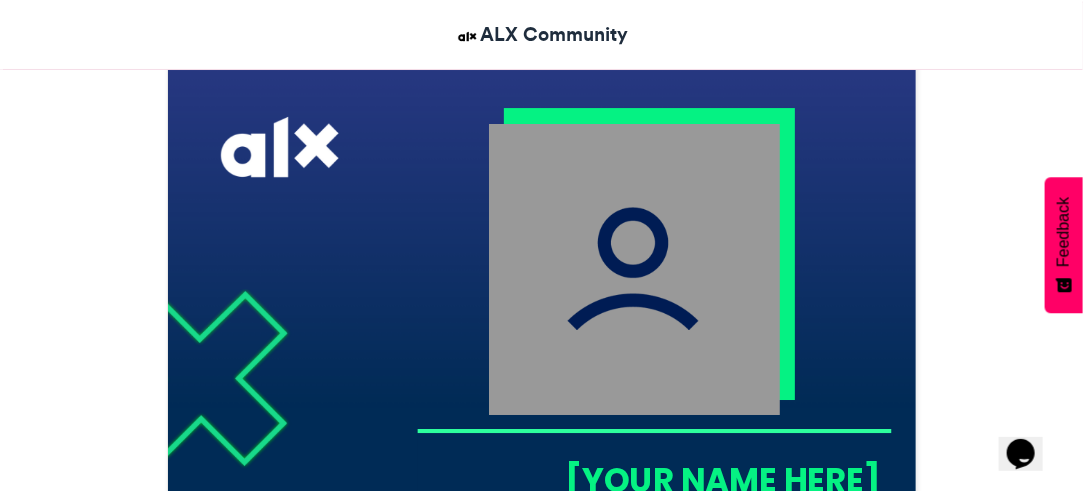 scroll, scrollTop: 613, scrollLeft: 0, axis: vertical 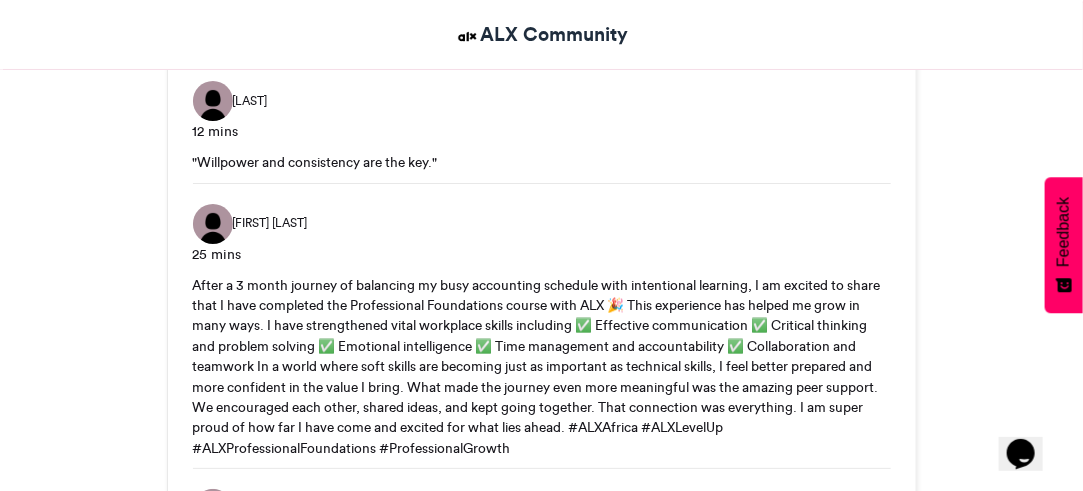 drag, startPoint x: 1096, startPoint y: 50, endPoint x: 1064, endPoint y: 287, distance: 239.15057 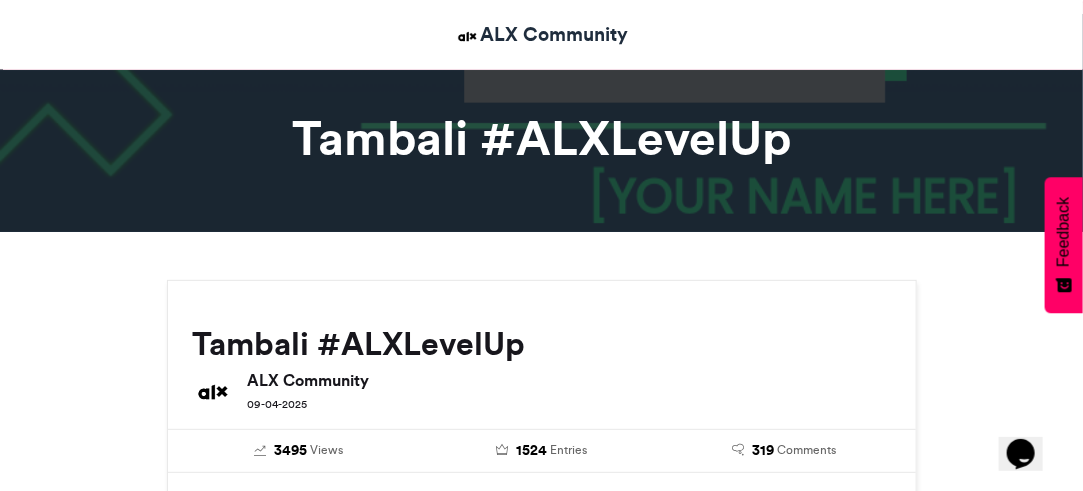 scroll, scrollTop: 0, scrollLeft: 0, axis: both 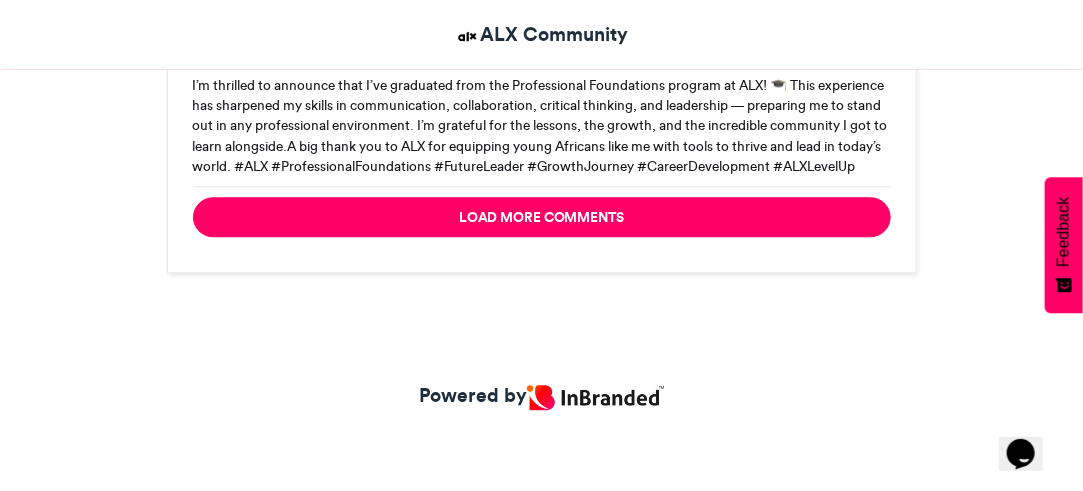 click on "Feedback" at bounding box center (1064, 232) 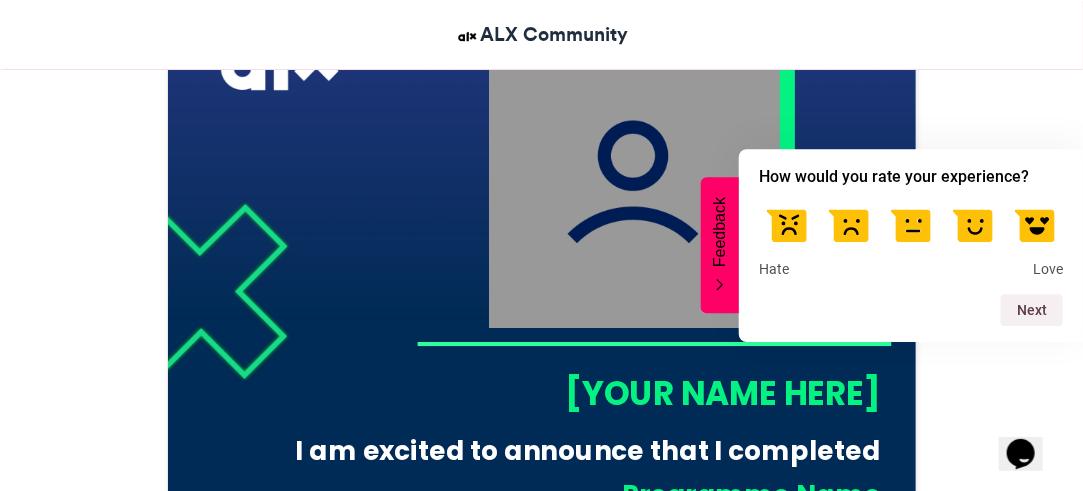scroll, scrollTop: 545, scrollLeft: 0, axis: vertical 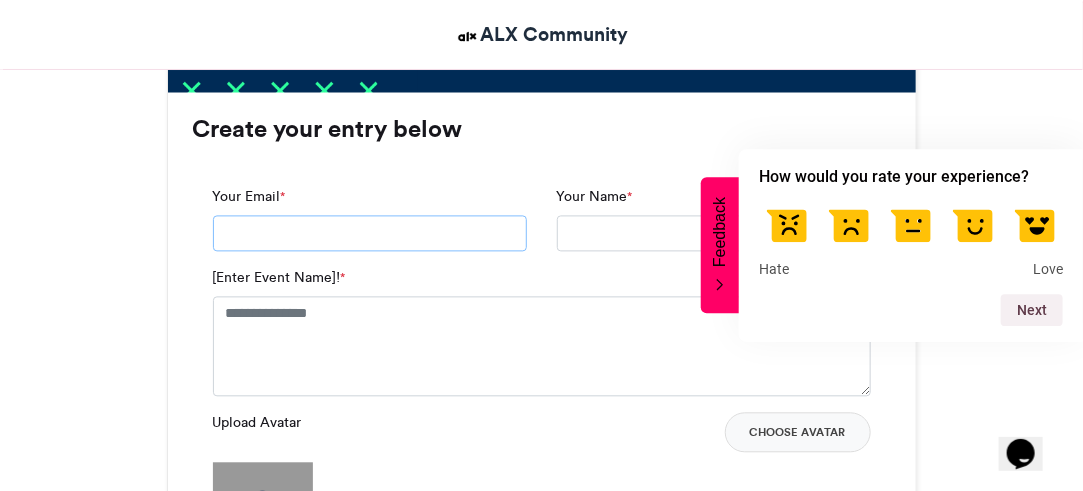 click on "Your Email  *" at bounding box center (370, 233) 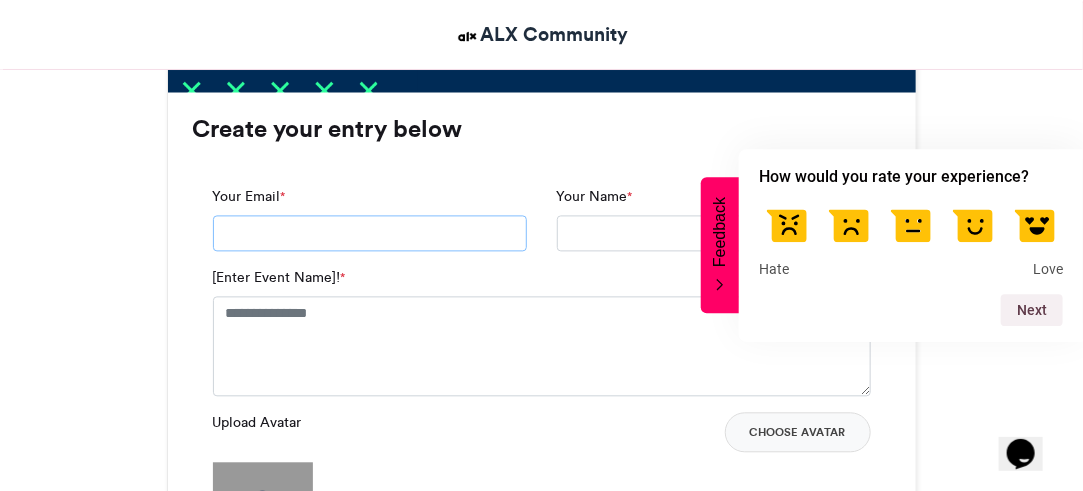 type on "**********" 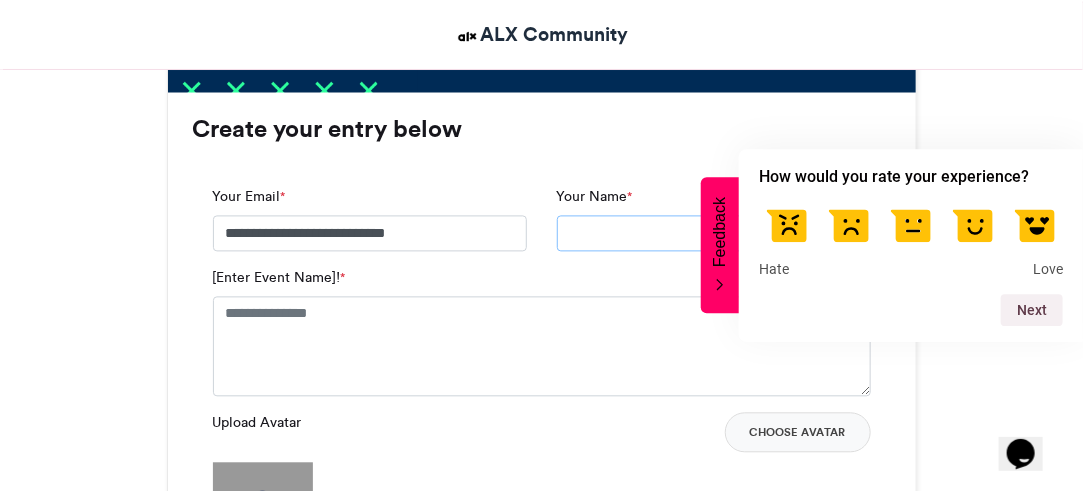 click on "Your Name  *" at bounding box center (714, 233) 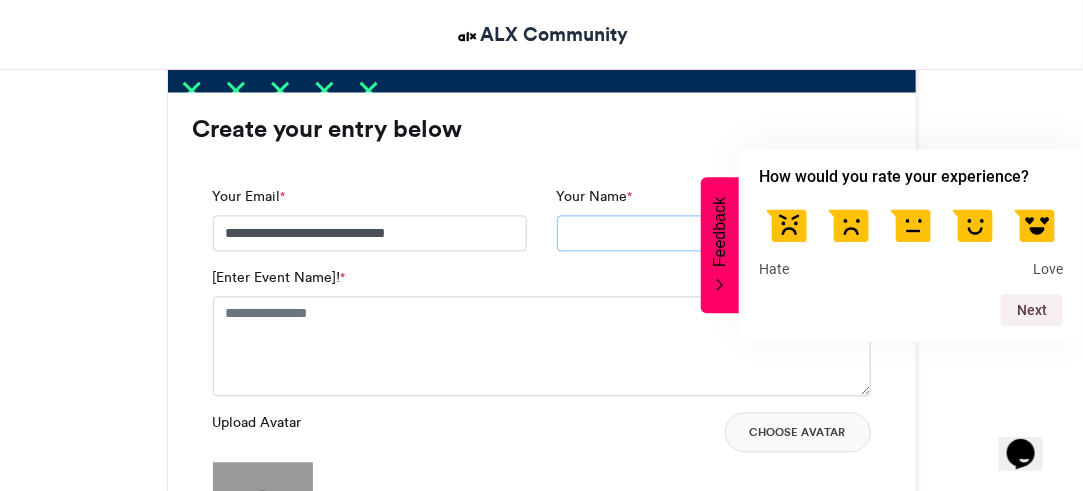 type on "**********" 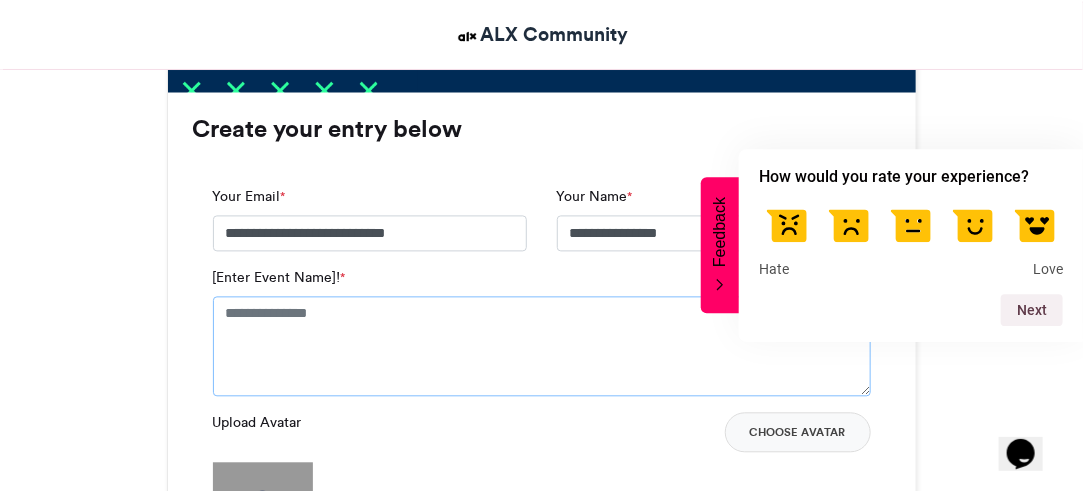 click on "[Enter Event Name]!  *" at bounding box center (542, 346) 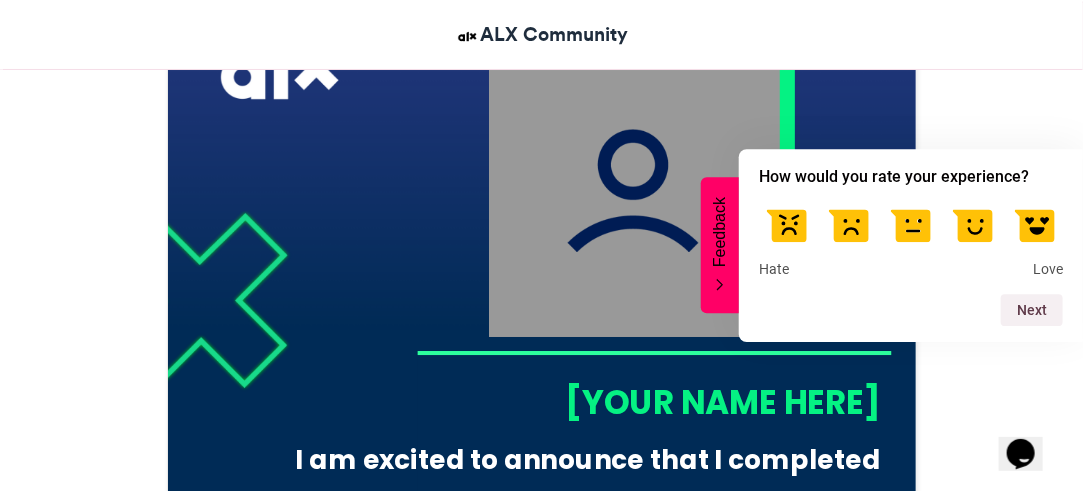 scroll, scrollTop: 690, scrollLeft: 0, axis: vertical 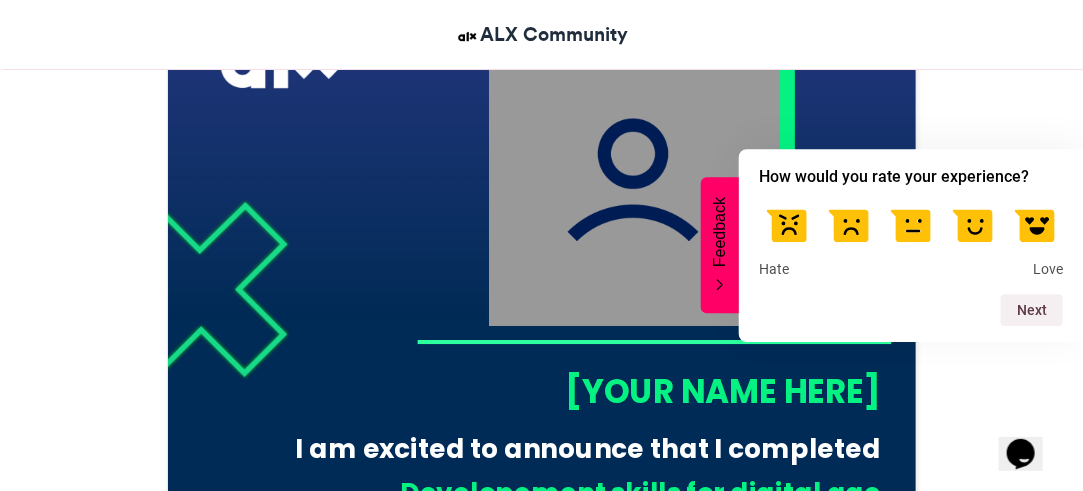 type on "**********" 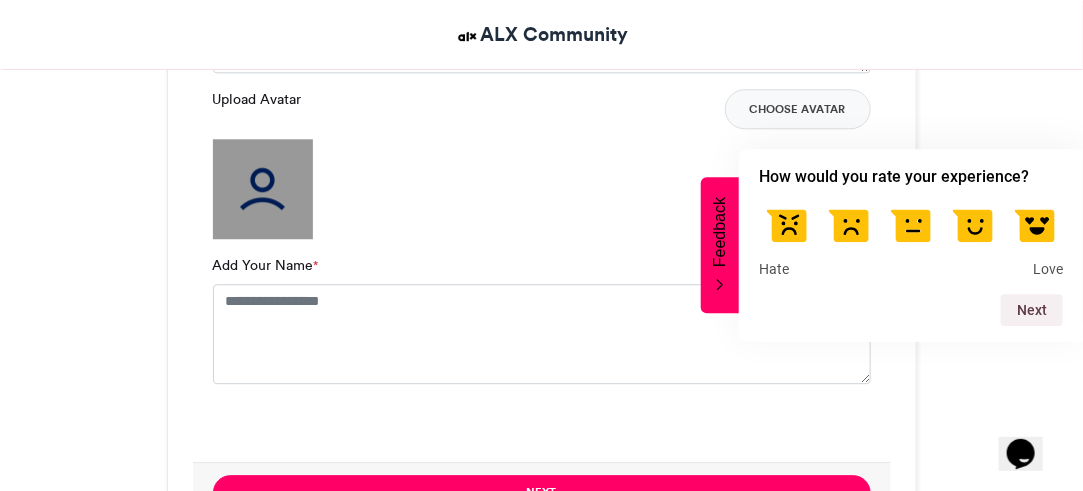 scroll, scrollTop: 1676, scrollLeft: 0, axis: vertical 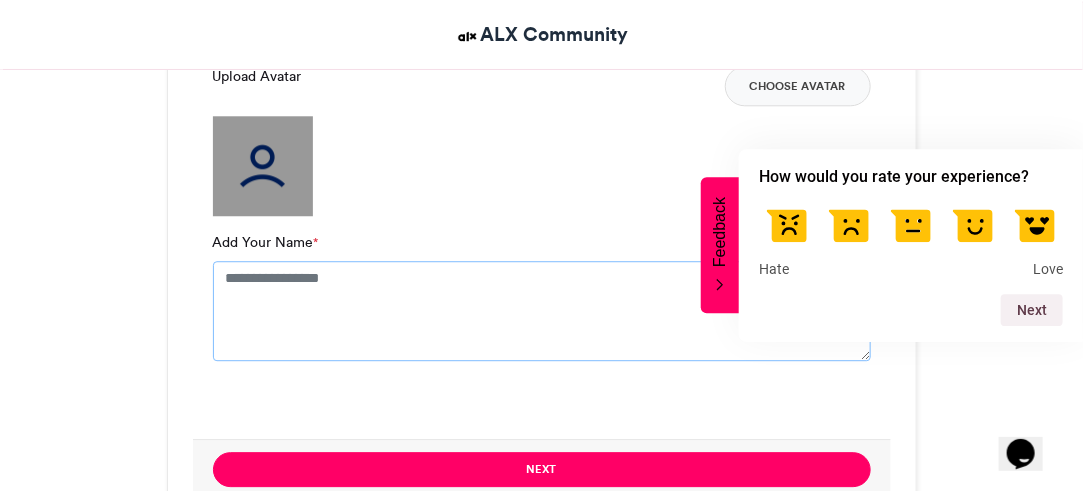 click on "Add Your Name  *" at bounding box center [542, 311] 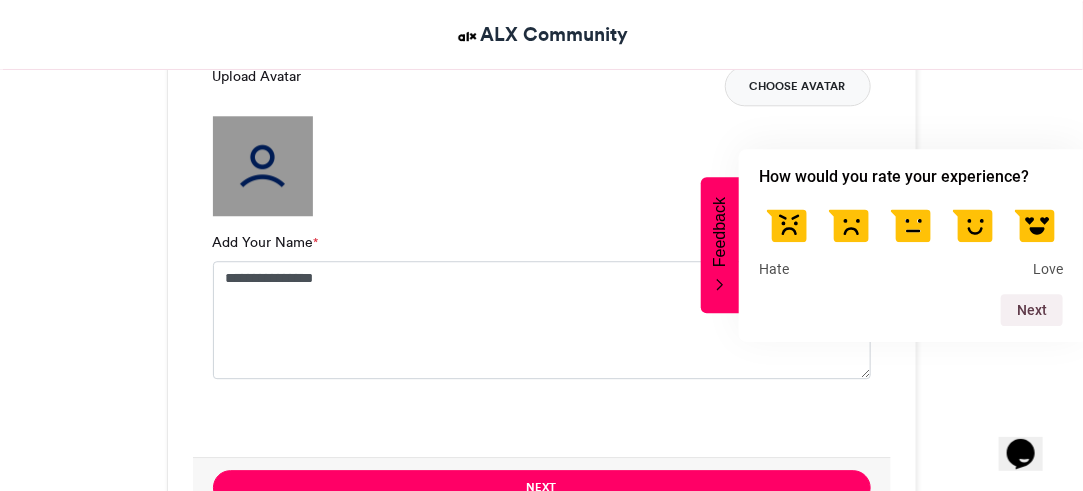 click on "Choose Avatar" at bounding box center (798, 86) 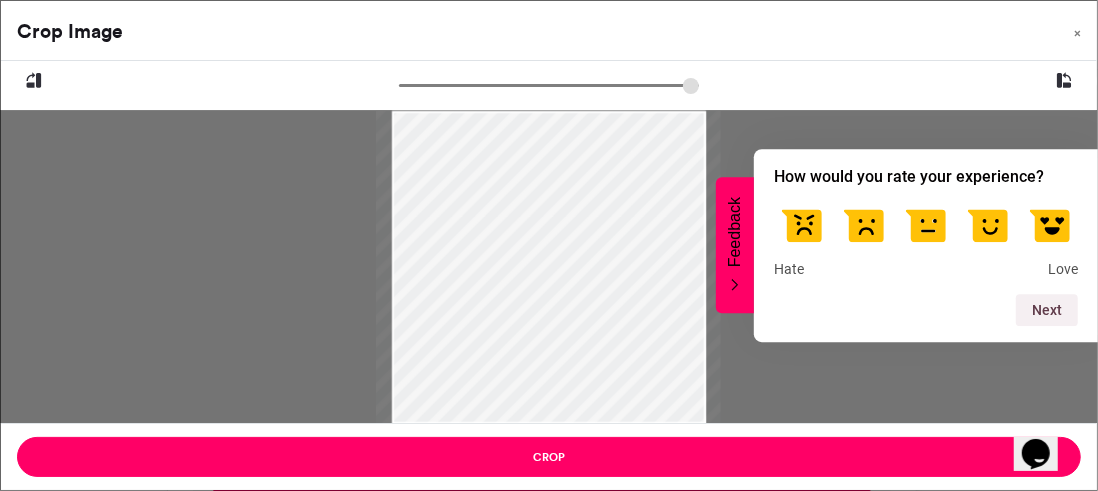 type on "******" 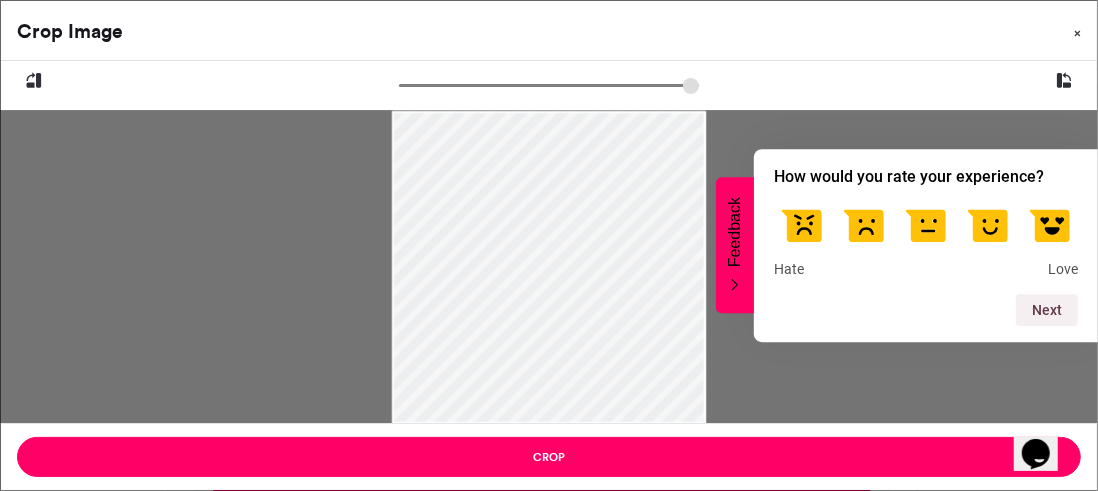 click on "×" at bounding box center (1077, 29) 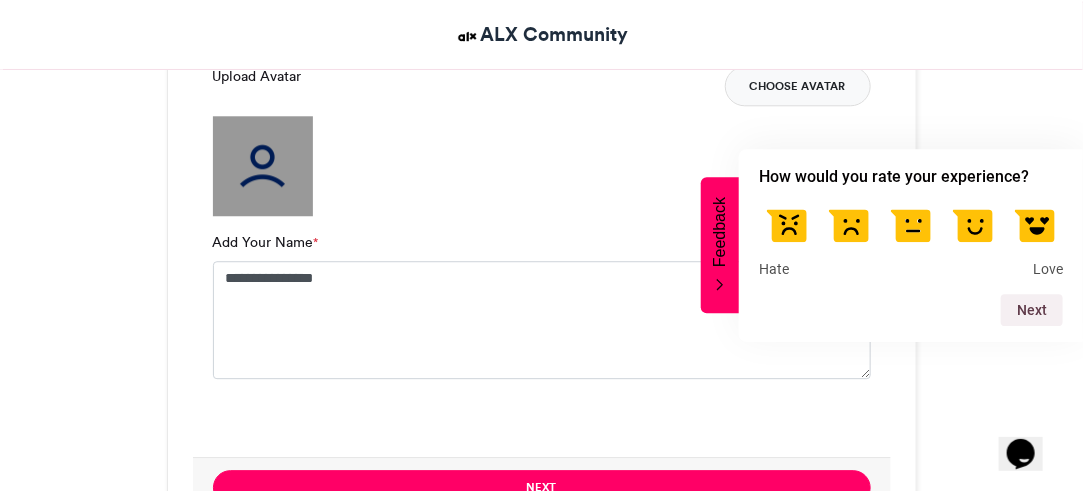 click on "Choose Avatar" at bounding box center [798, 86] 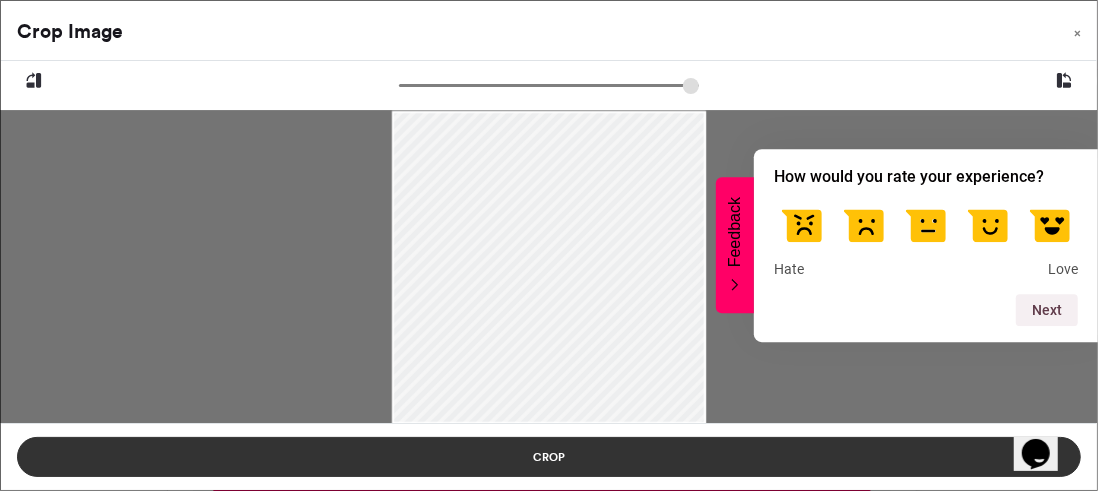click on "Crop" at bounding box center (549, 457) 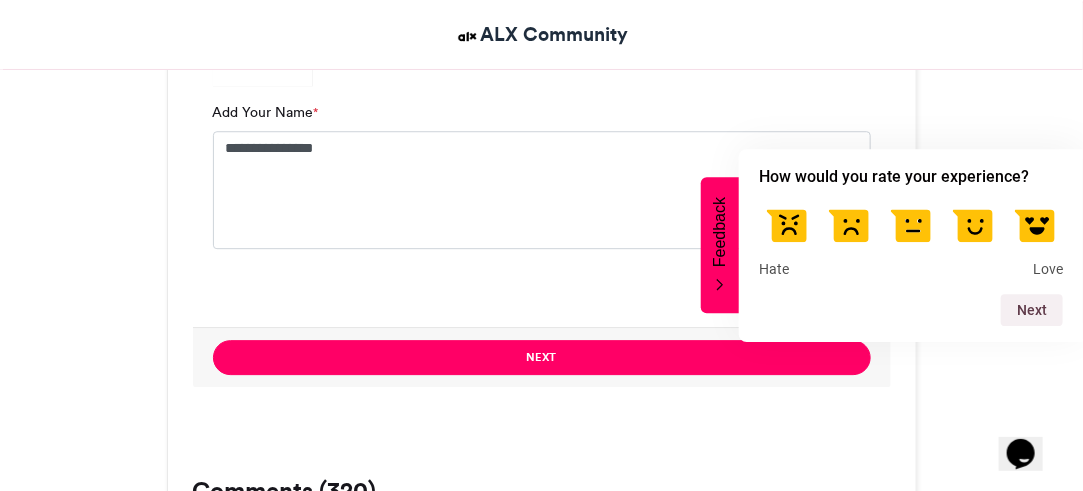 scroll, scrollTop: 1870, scrollLeft: 0, axis: vertical 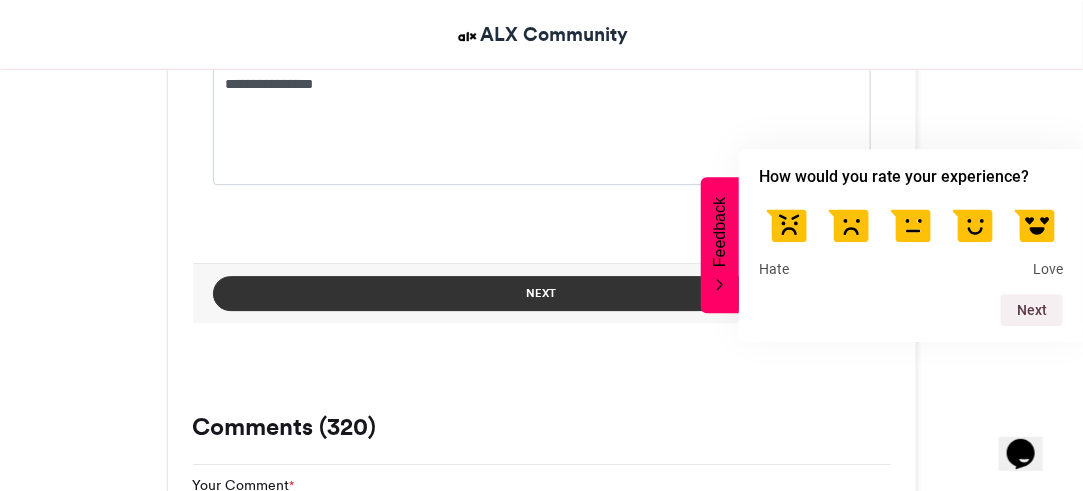 click on "Next" at bounding box center [542, 293] 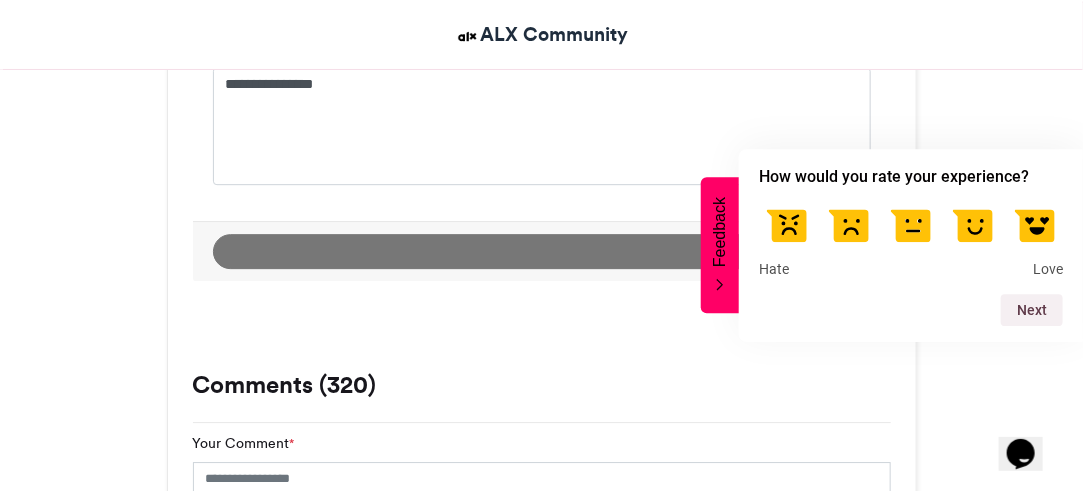 scroll, scrollTop: 1184, scrollLeft: 0, axis: vertical 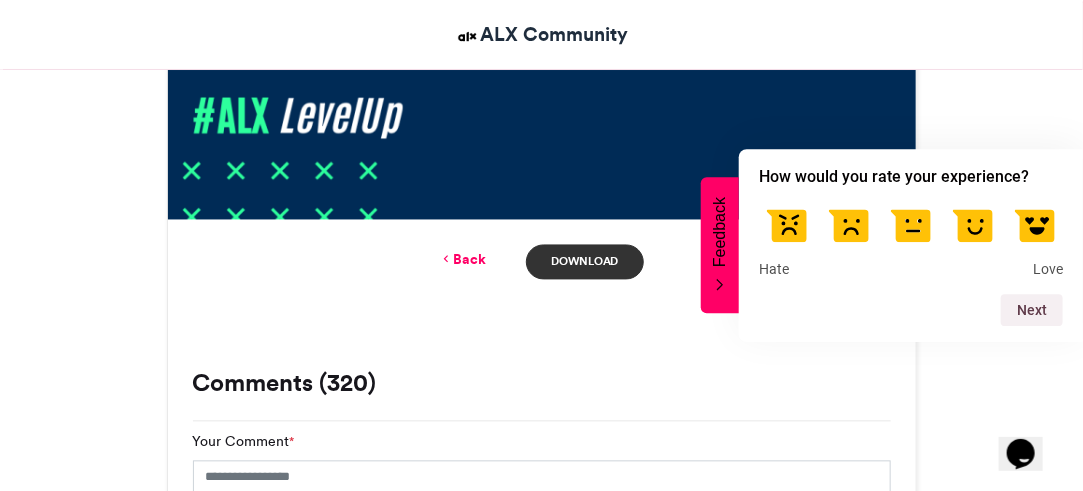 click on "Download" at bounding box center [584, 262] 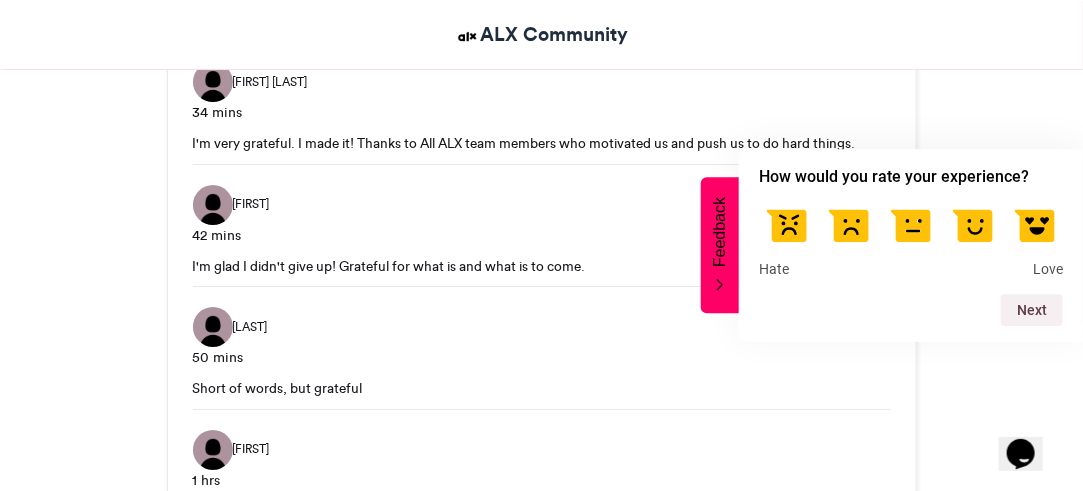 scroll, scrollTop: 2257, scrollLeft: 0, axis: vertical 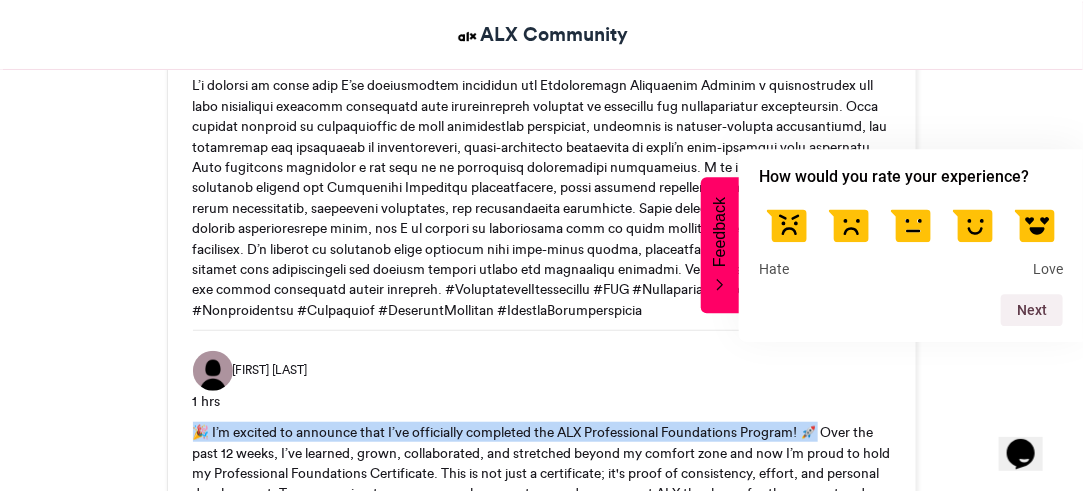 drag, startPoint x: 191, startPoint y: 445, endPoint x: 837, endPoint y: 443, distance: 646.0031 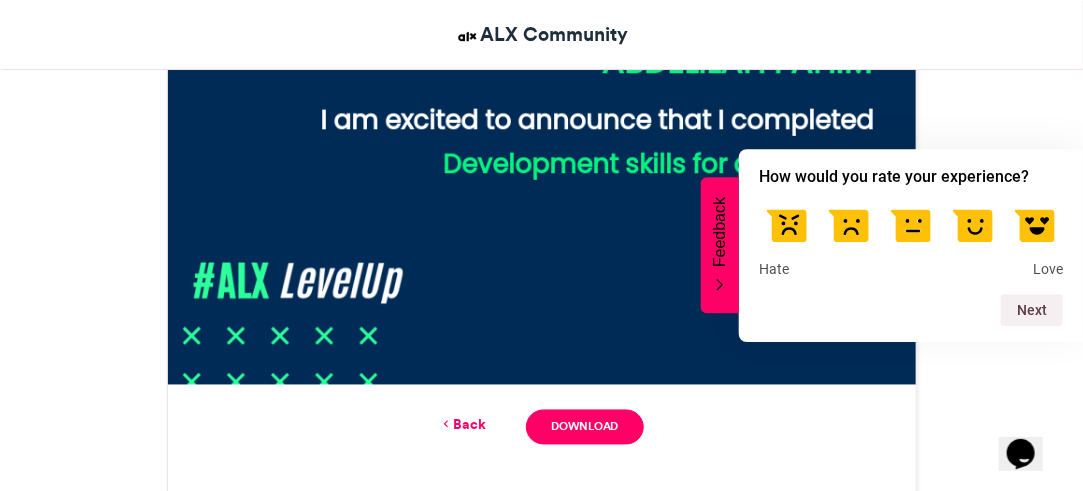 scroll, scrollTop: 1049, scrollLeft: 0, axis: vertical 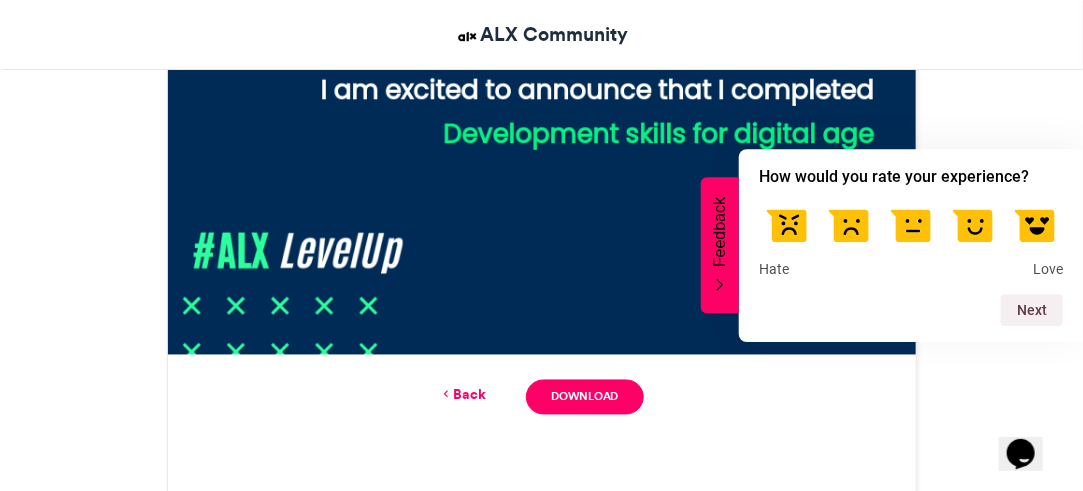 click on "Feedback" at bounding box center [720, 232] 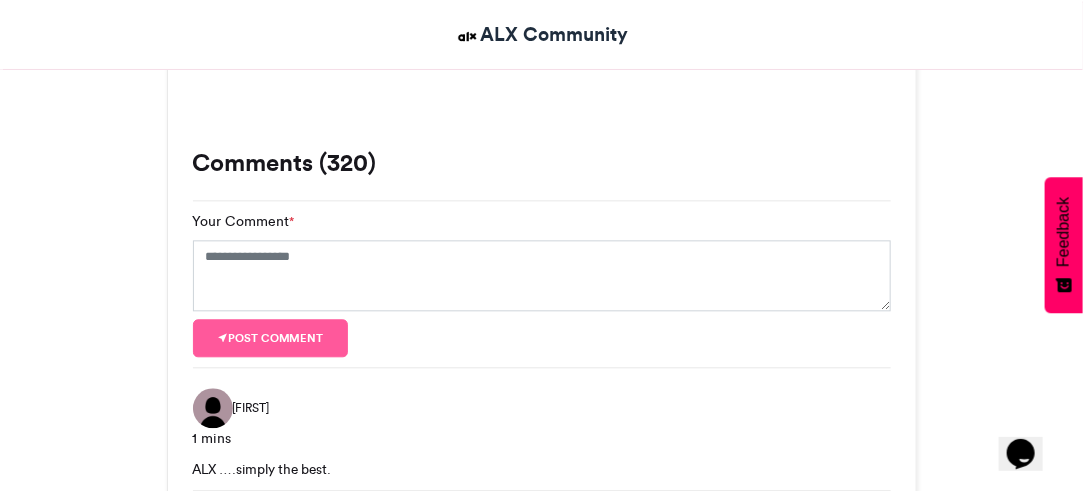 scroll, scrollTop: 1292, scrollLeft: 0, axis: vertical 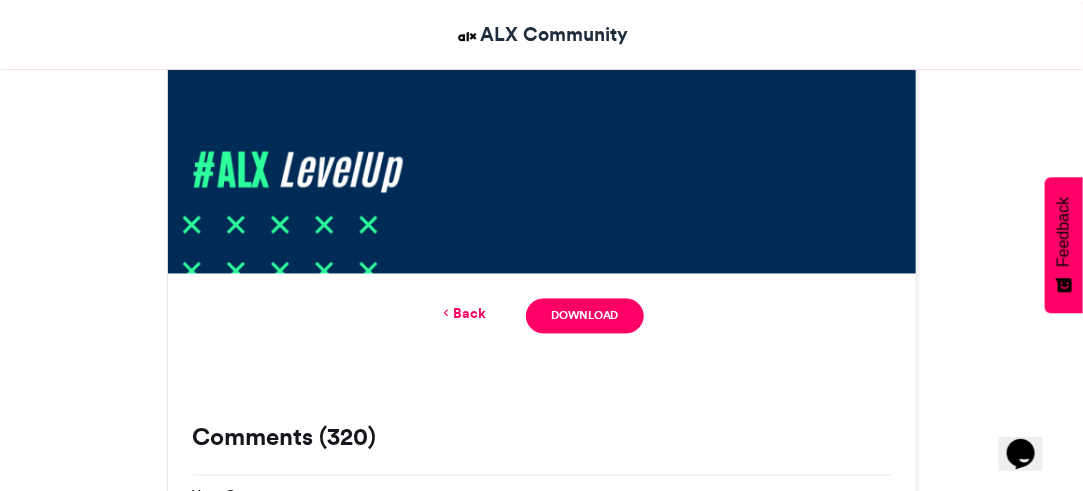 click on "Back" at bounding box center (462, 314) 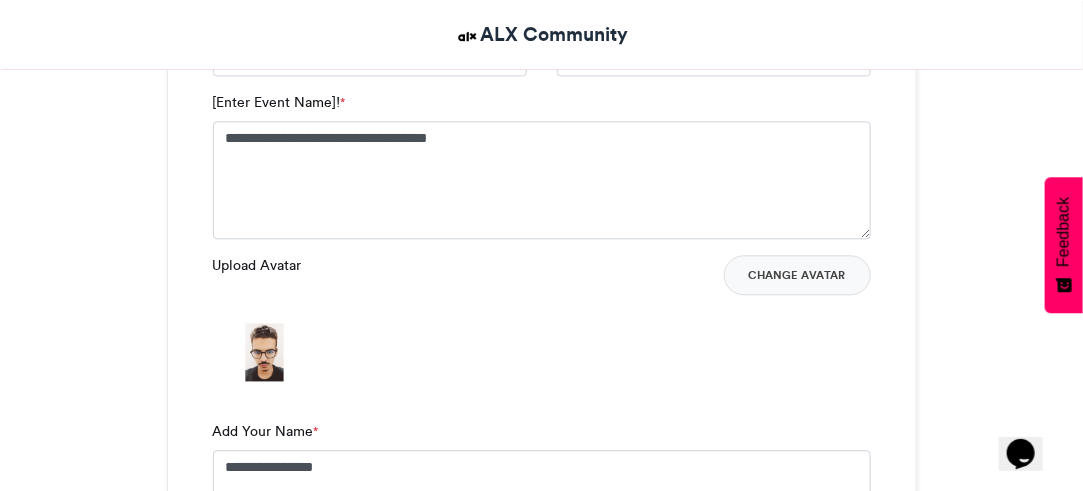 scroll, scrollTop: 1377, scrollLeft: 0, axis: vertical 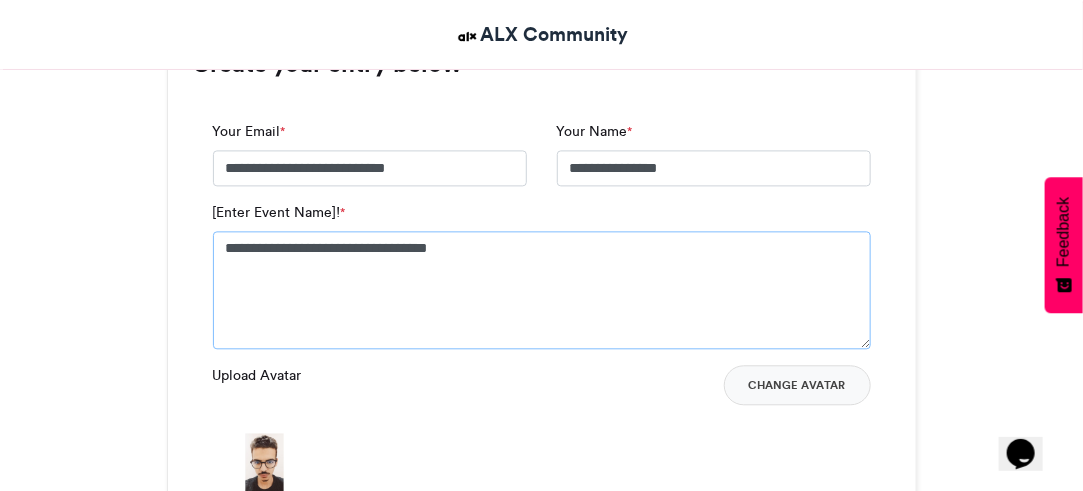 click on "**********" at bounding box center (542, 290) 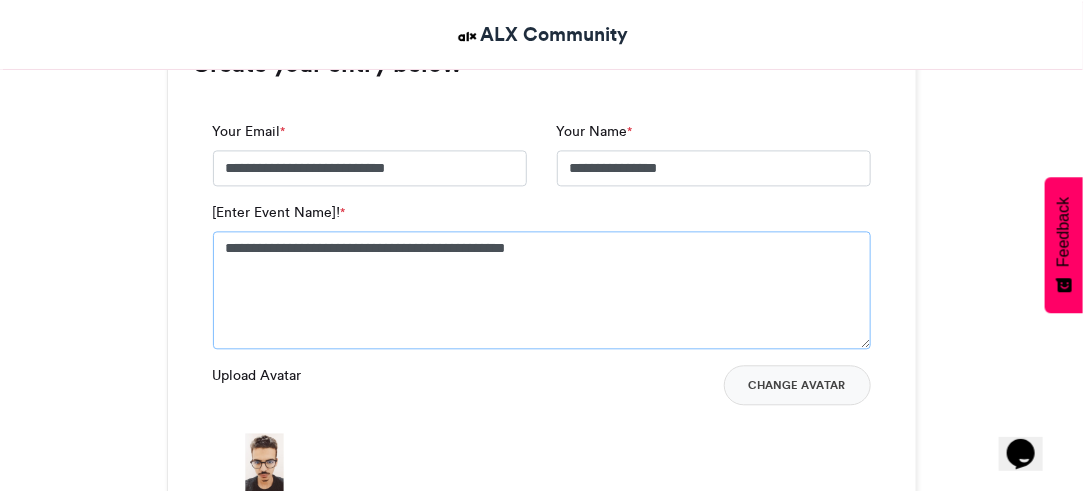 click on "**********" at bounding box center (542, 290) 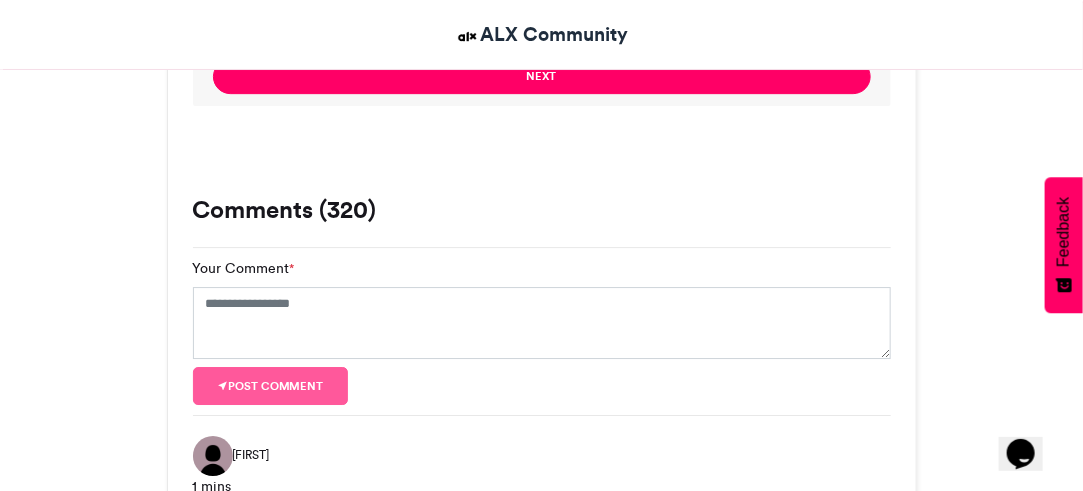 scroll, scrollTop: 2056, scrollLeft: 0, axis: vertical 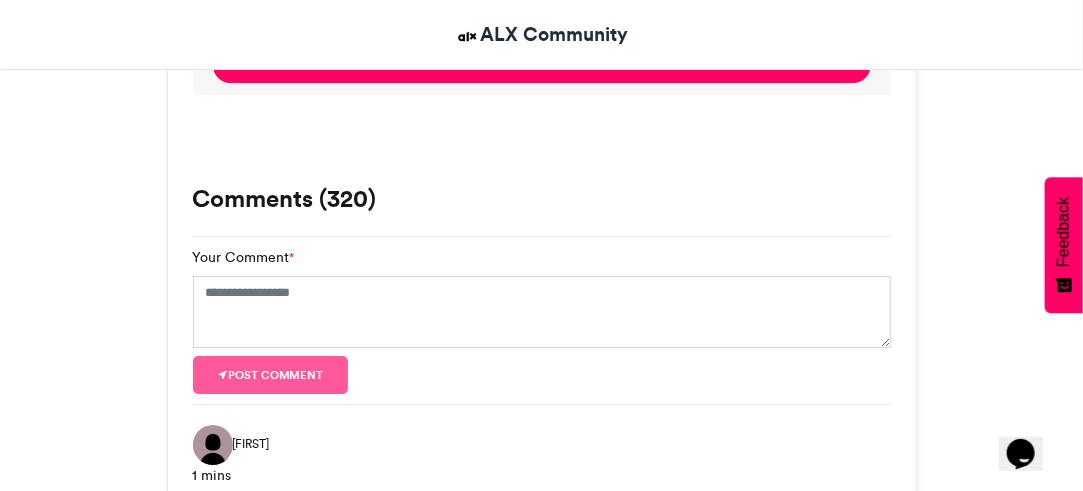 type on "**********" 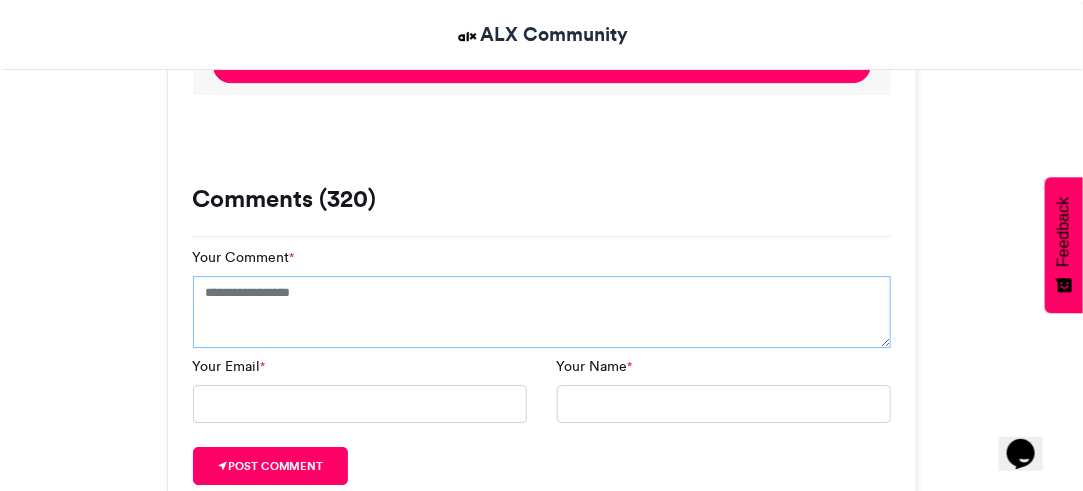 click on "Your Comment  *" at bounding box center [542, 312] 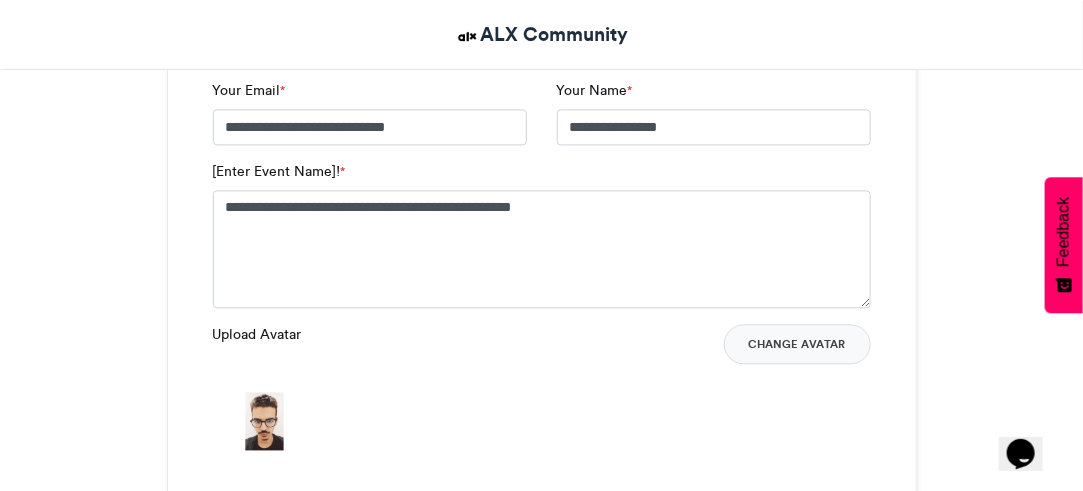 scroll, scrollTop: 1472, scrollLeft: 0, axis: vertical 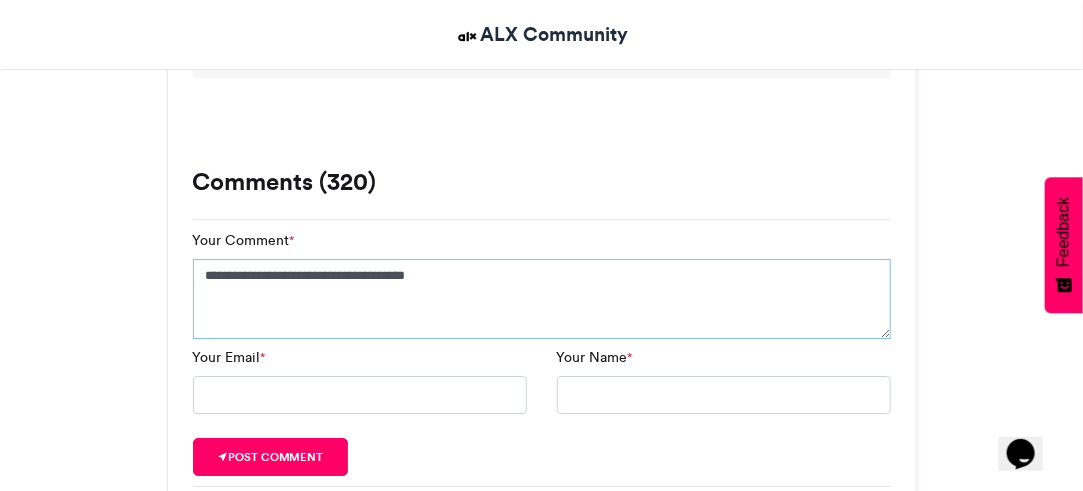 drag, startPoint x: 431, startPoint y: 271, endPoint x: 400, endPoint y: 263, distance: 32.01562 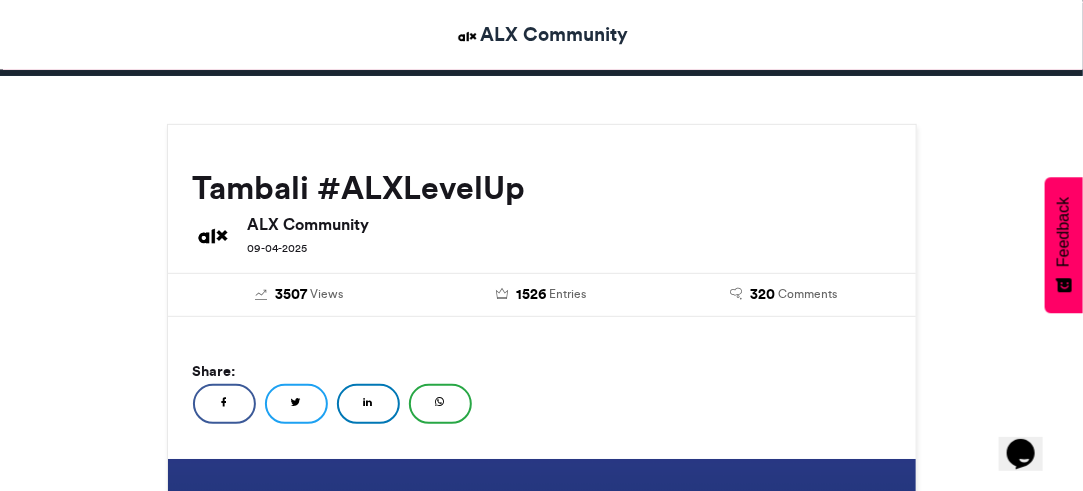 scroll, scrollTop: 73, scrollLeft: 0, axis: vertical 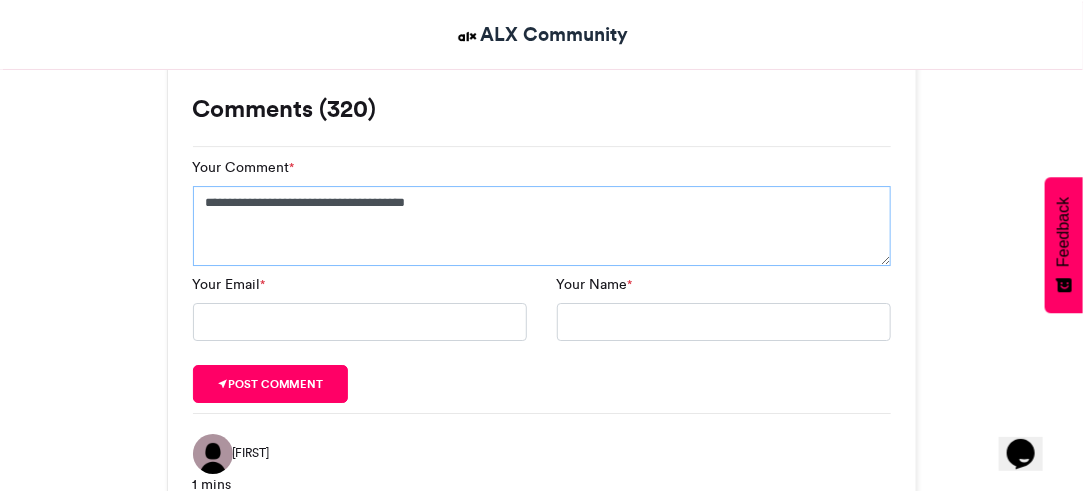 drag, startPoint x: 356, startPoint y: 194, endPoint x: 561, endPoint y: 195, distance: 205.00244 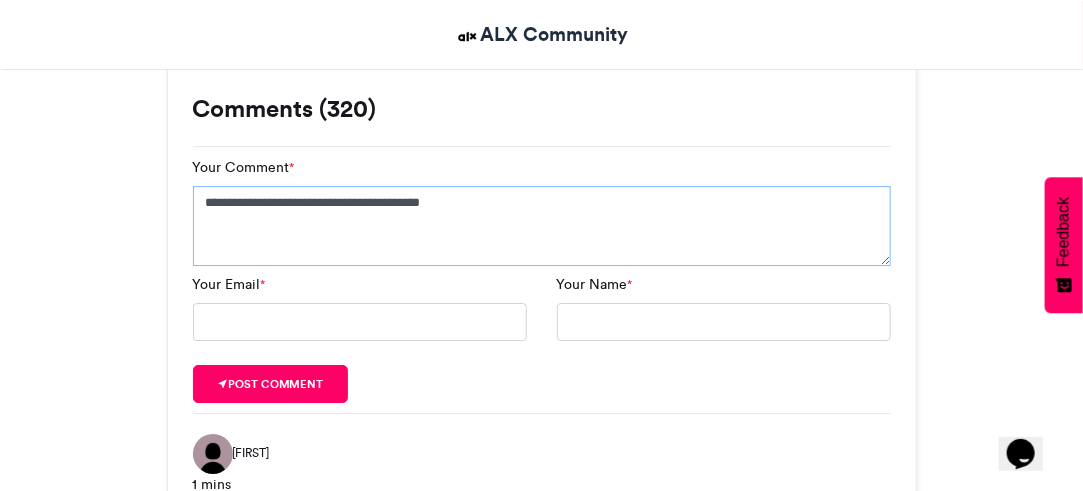 drag, startPoint x: 458, startPoint y: 197, endPoint x: 512, endPoint y: 210, distance: 55.542778 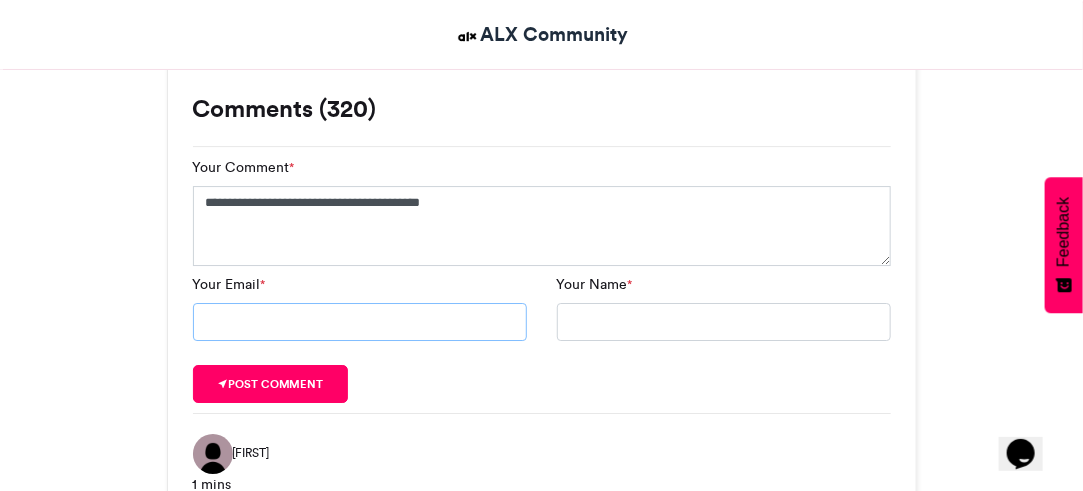 click on "Your Email  *" at bounding box center [360, 322] 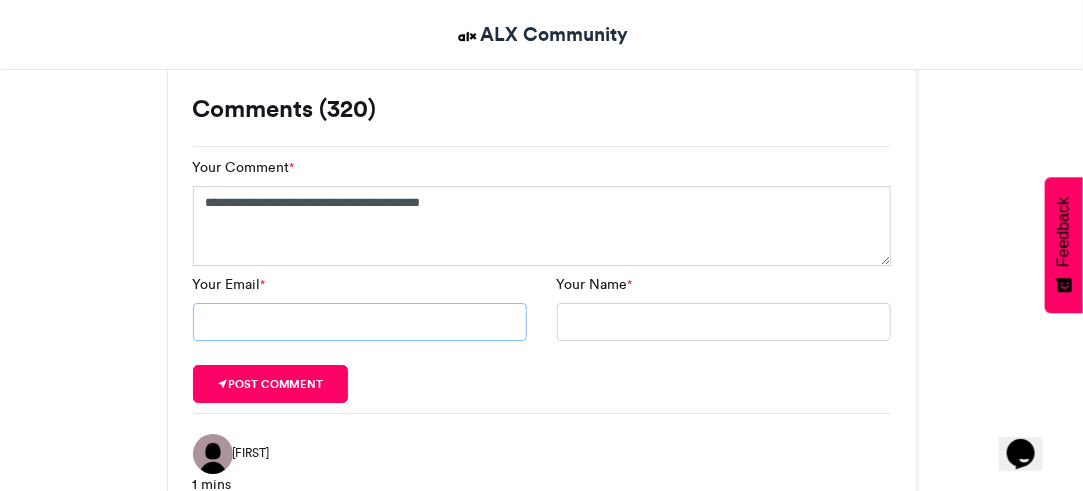 type on "**********" 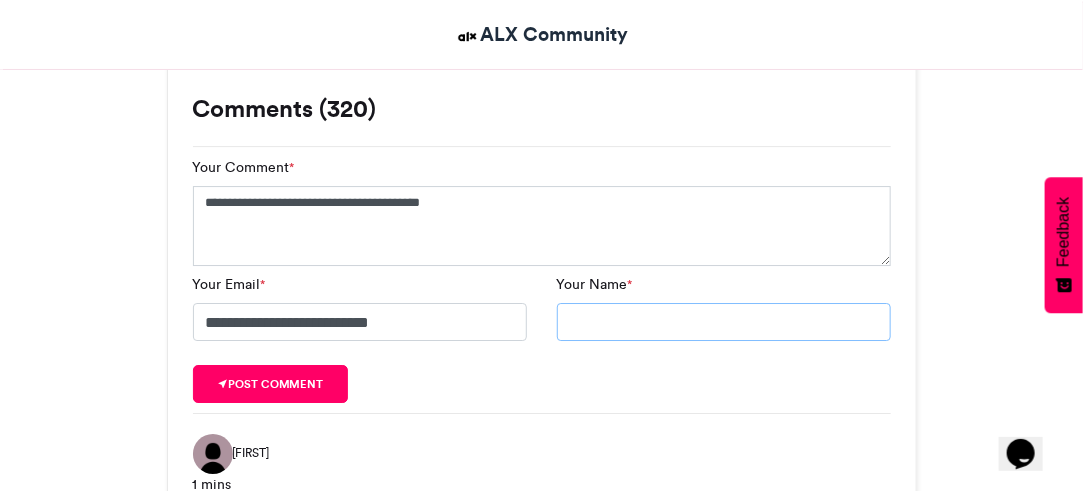 click on "Your Name  *" at bounding box center (724, 322) 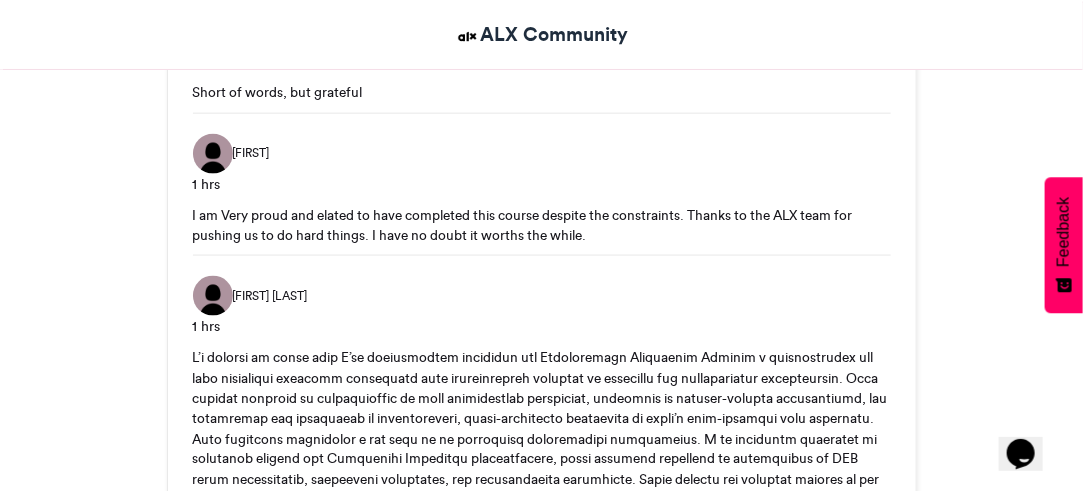 scroll, scrollTop: 3403, scrollLeft: 0, axis: vertical 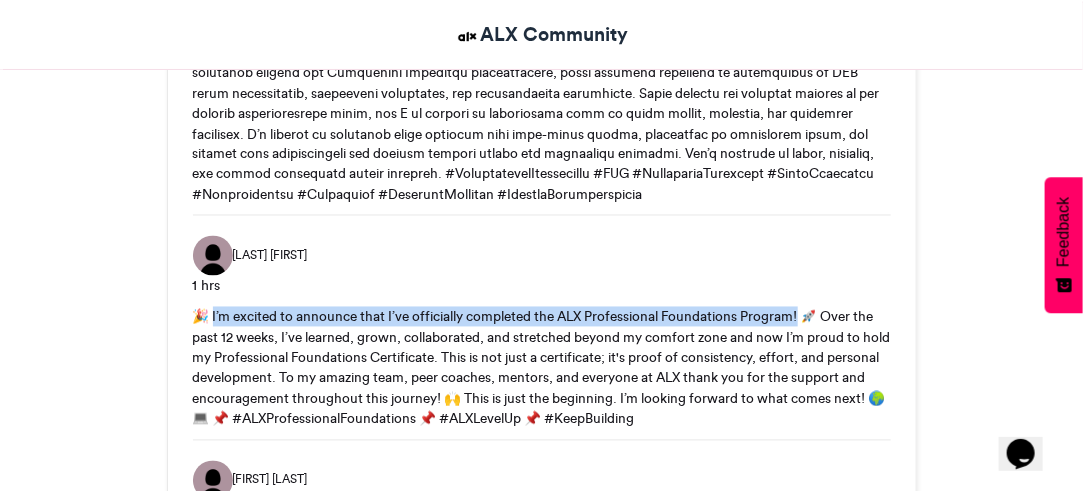 drag, startPoint x: 213, startPoint y: 325, endPoint x: 815, endPoint y: 335, distance: 602.08307 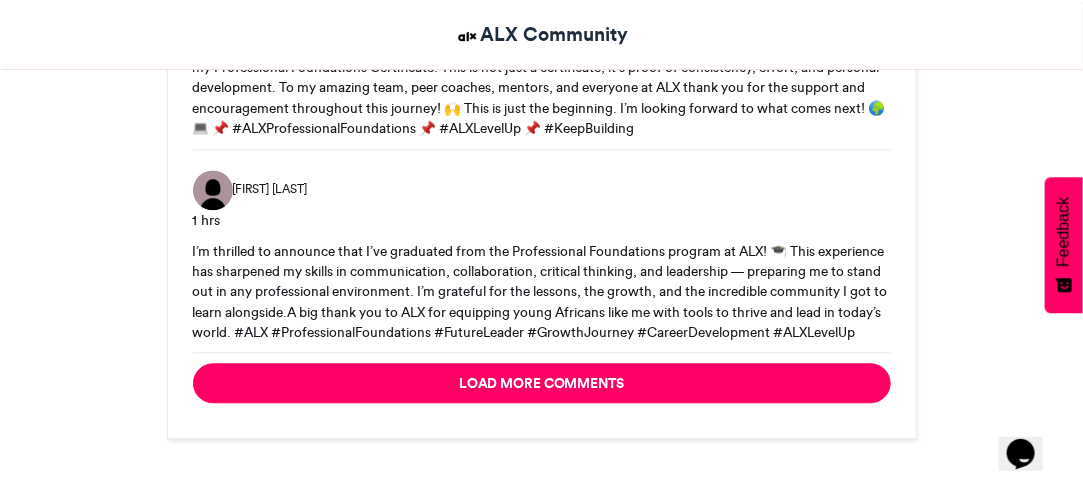 scroll, scrollTop: 3953, scrollLeft: 0, axis: vertical 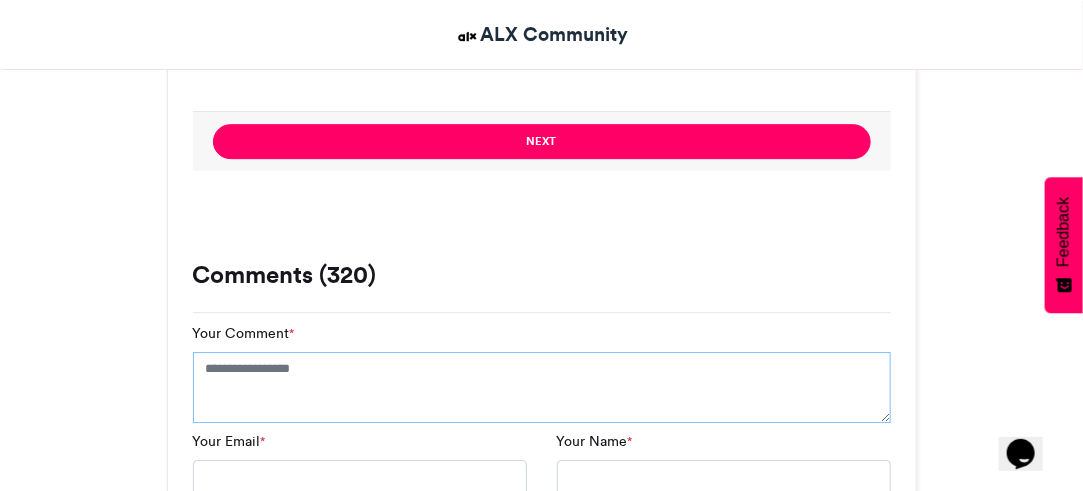 click on "Your Comment  *" at bounding box center (542, 388) 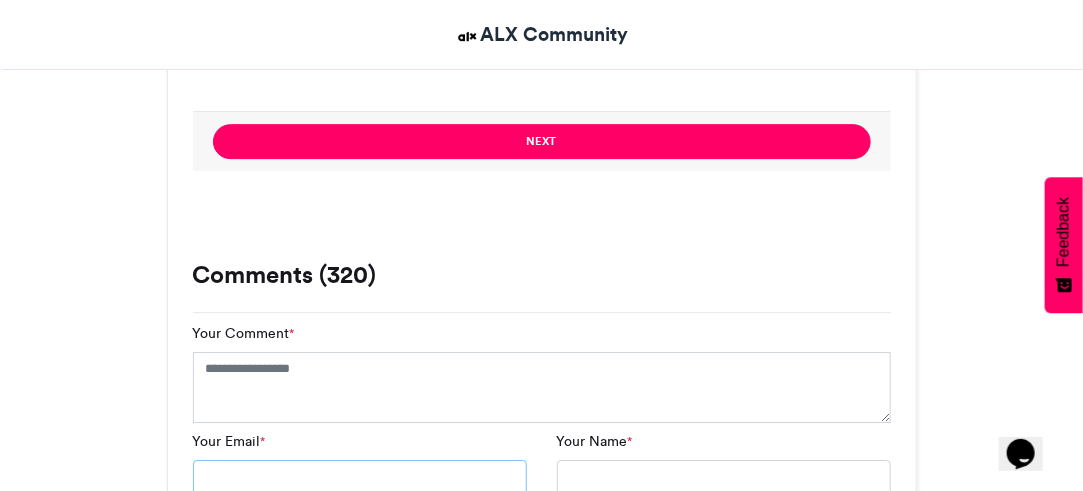 click on "Your Email  *" at bounding box center [360, 479] 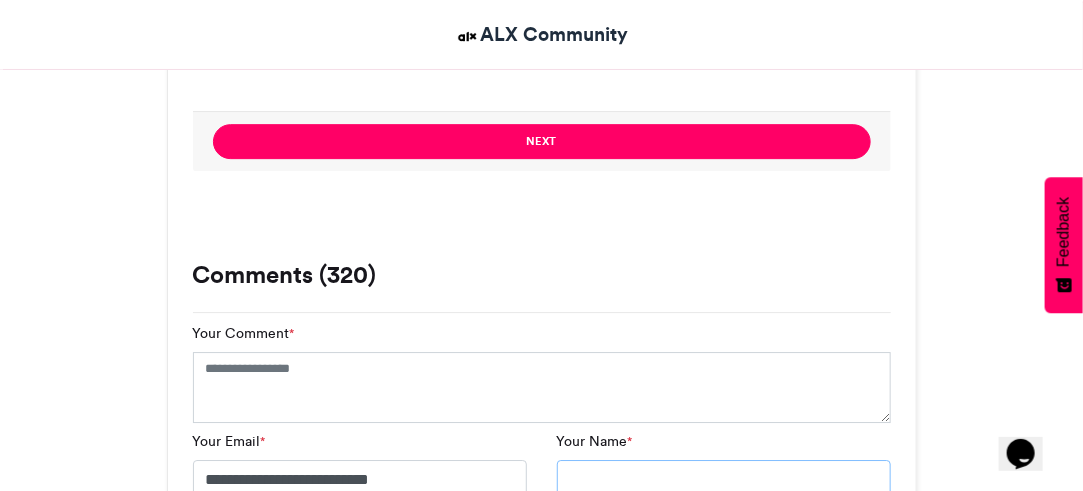 click on "Your Name  *" at bounding box center (724, 479) 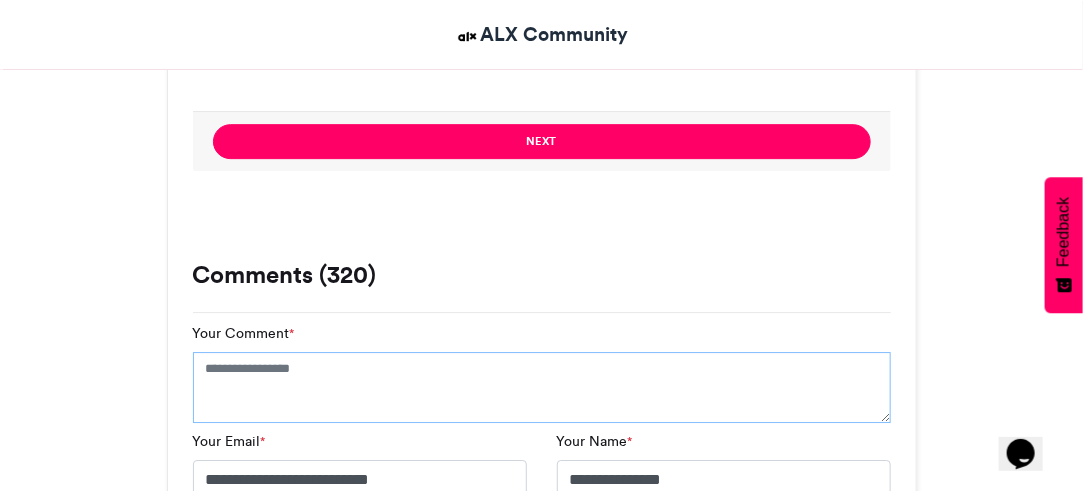 click on "Your Comment  *" at bounding box center [542, 388] 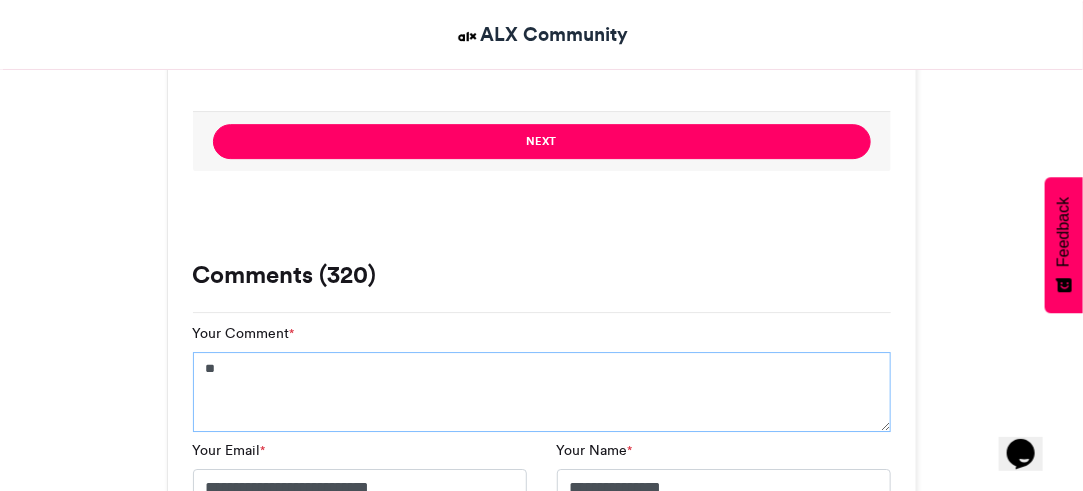 type on "*" 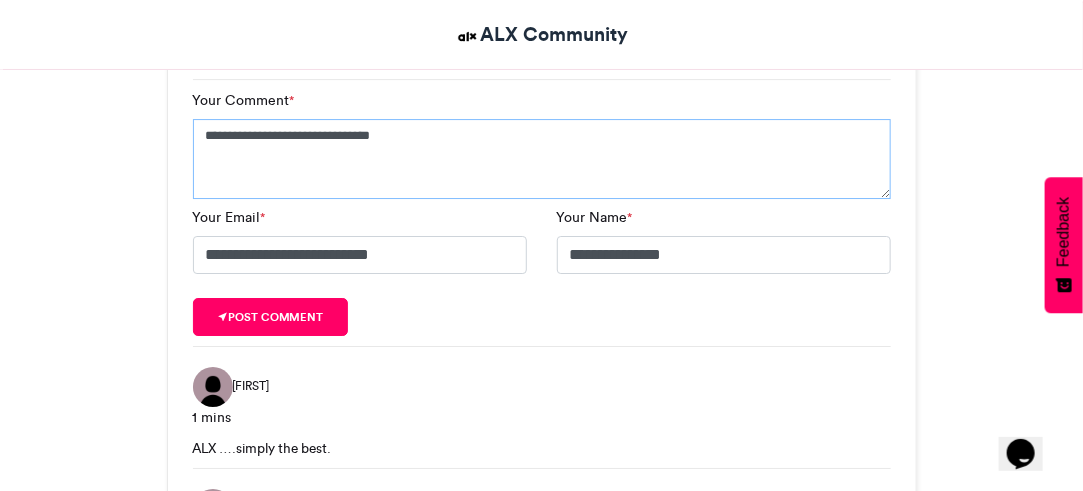scroll, scrollTop: 2285, scrollLeft: 0, axis: vertical 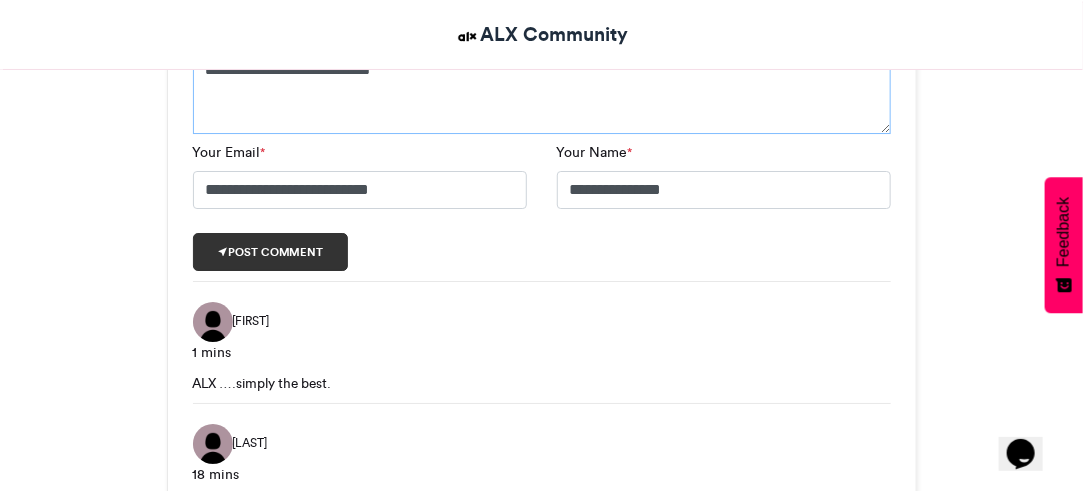 type on "**********" 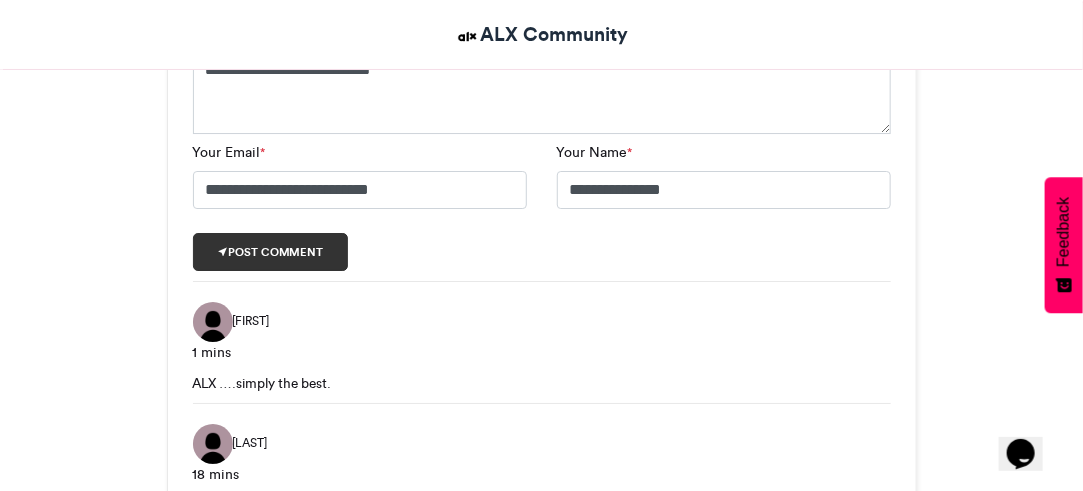 click on "Post comment" at bounding box center [271, 252] 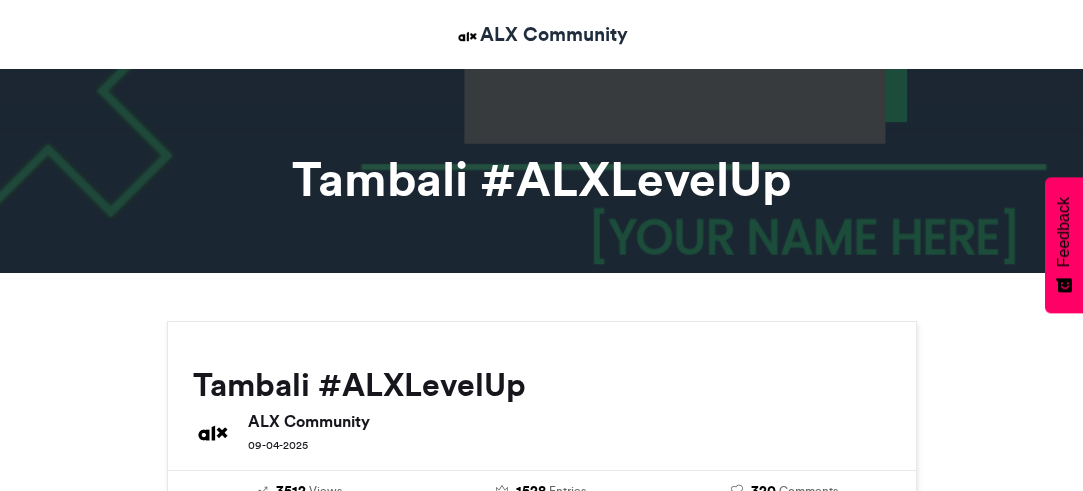 scroll, scrollTop: 0, scrollLeft: 0, axis: both 